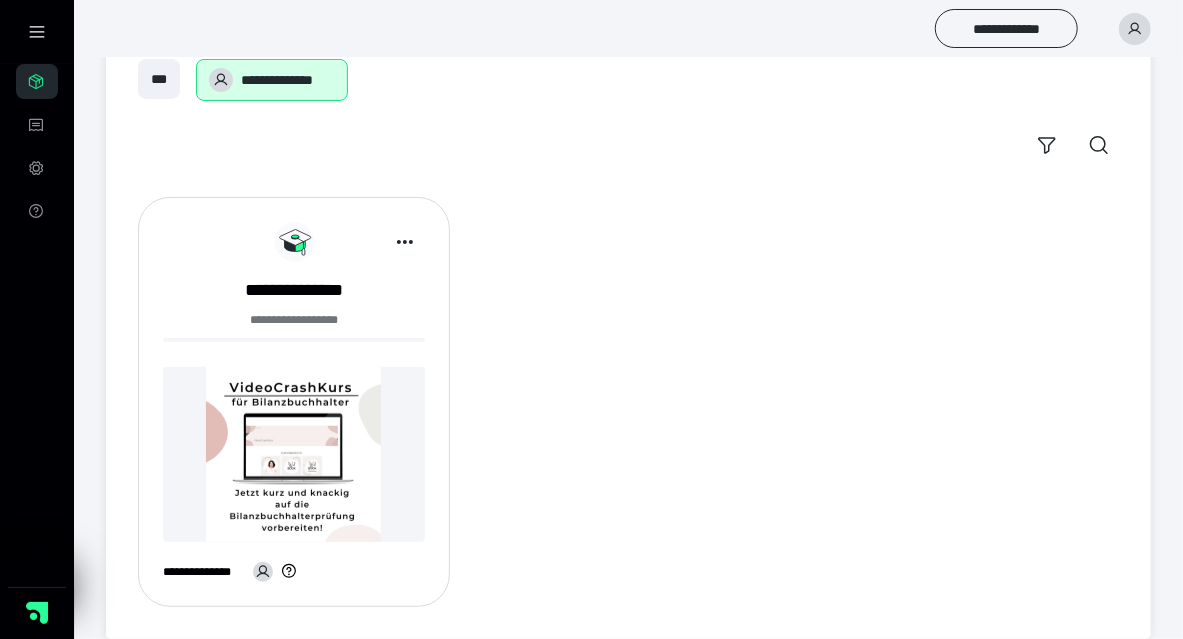 scroll, scrollTop: 140, scrollLeft: 0, axis: vertical 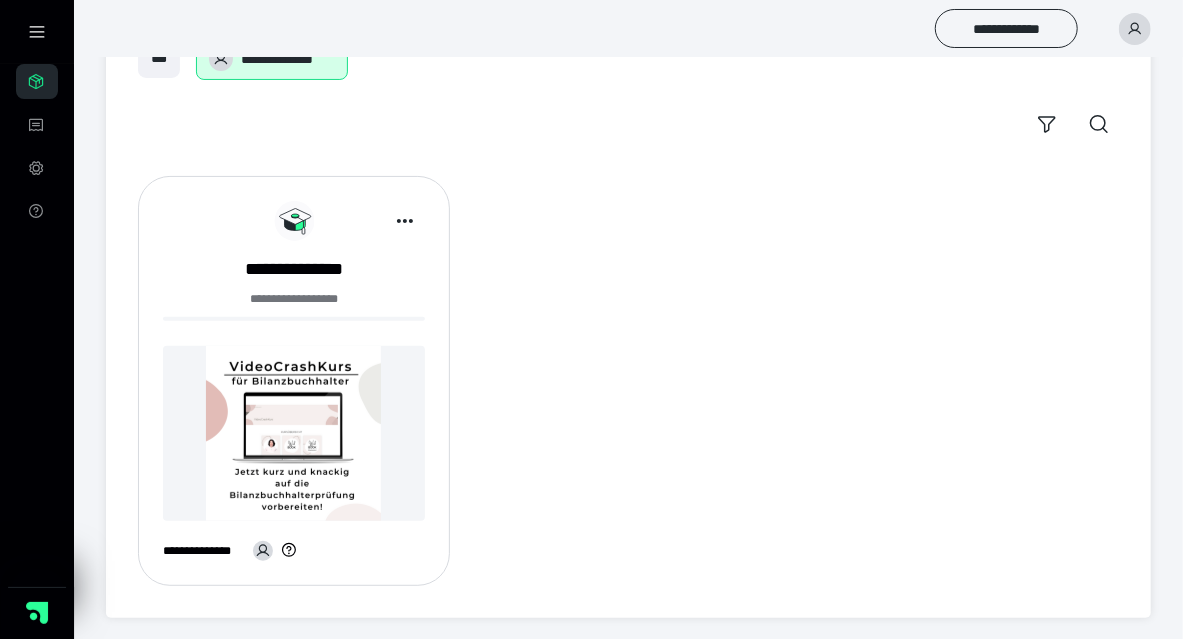 click at bounding box center (294, 433) 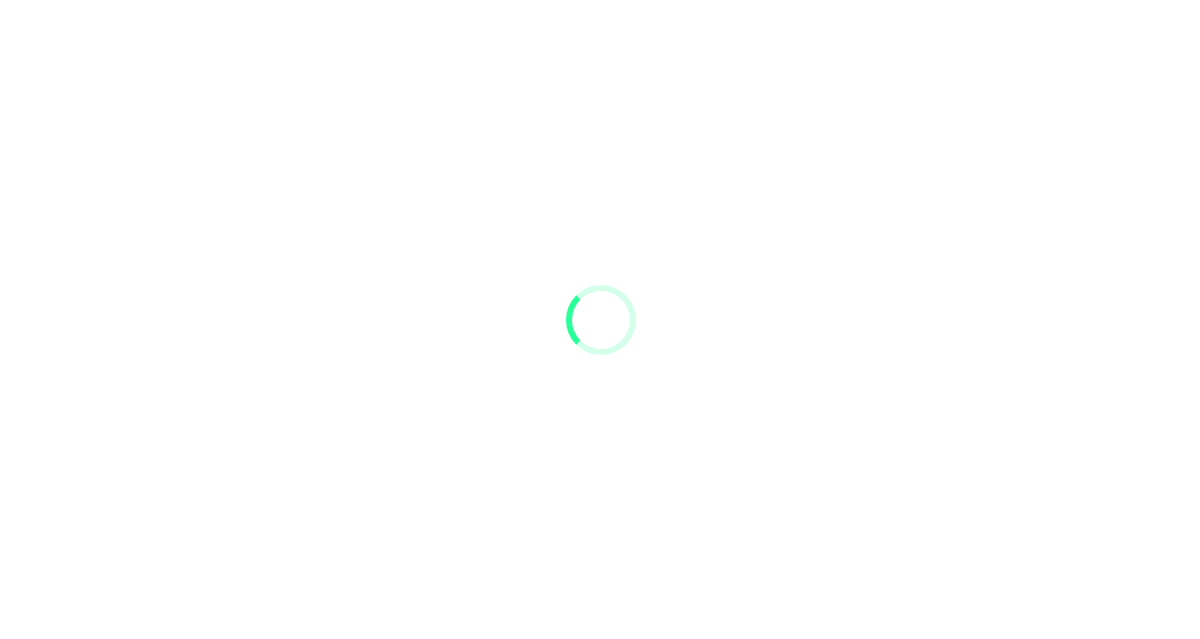 scroll, scrollTop: 0, scrollLeft: 0, axis: both 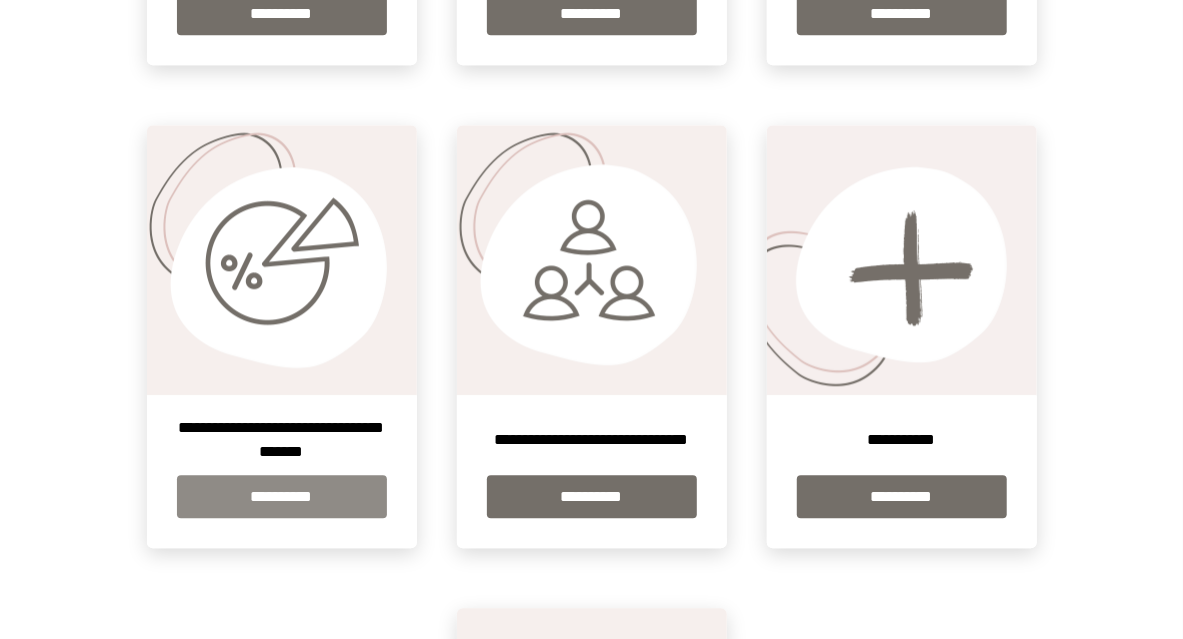 click on "**********" at bounding box center (282, 496) 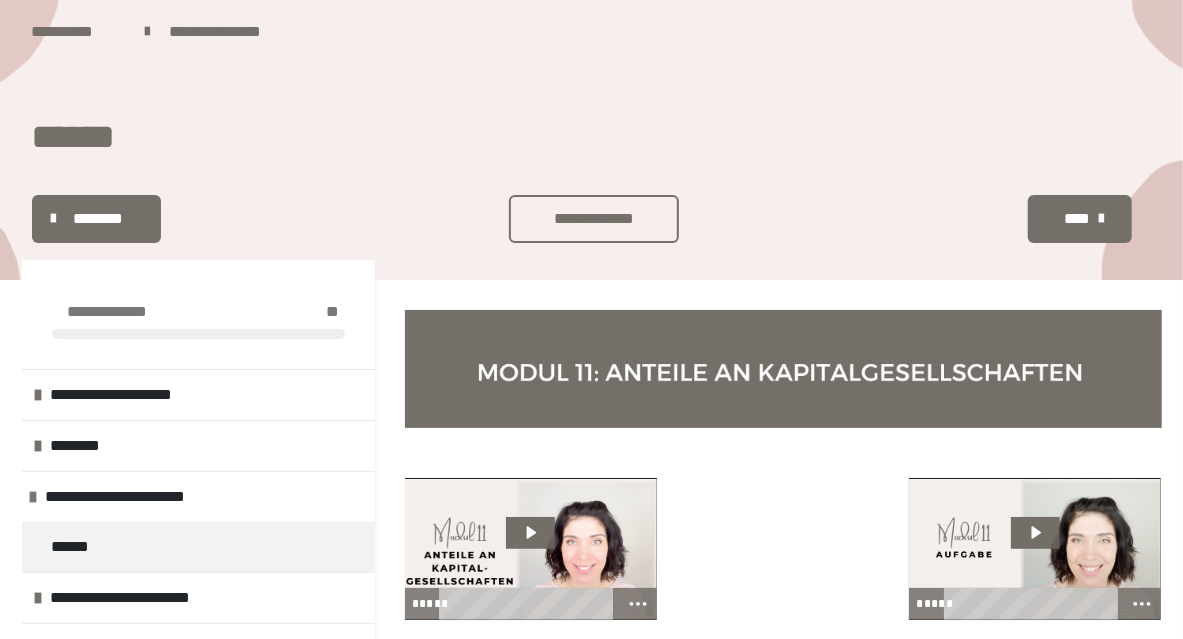 scroll, scrollTop: 112, scrollLeft: 0, axis: vertical 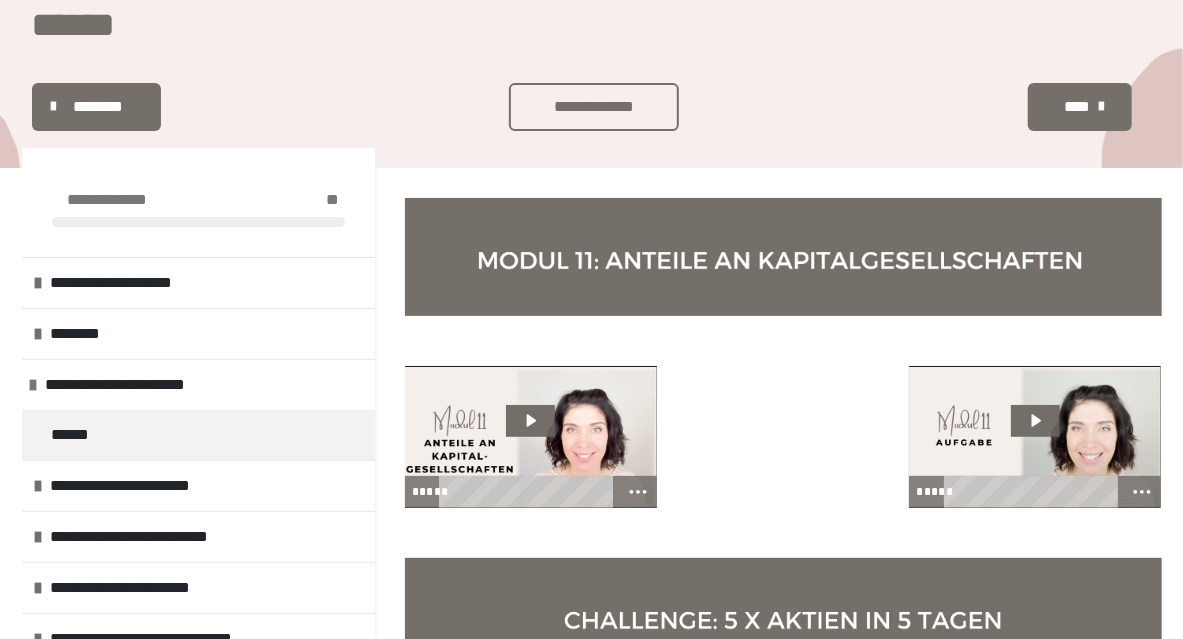 click 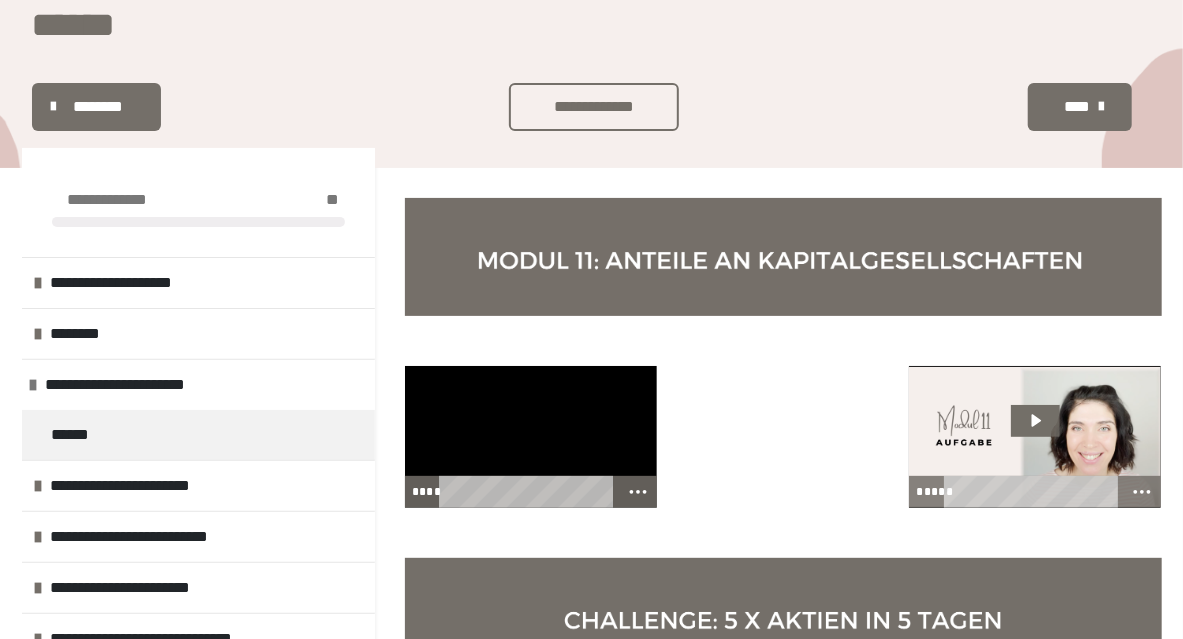 click at bounding box center (531, 437) 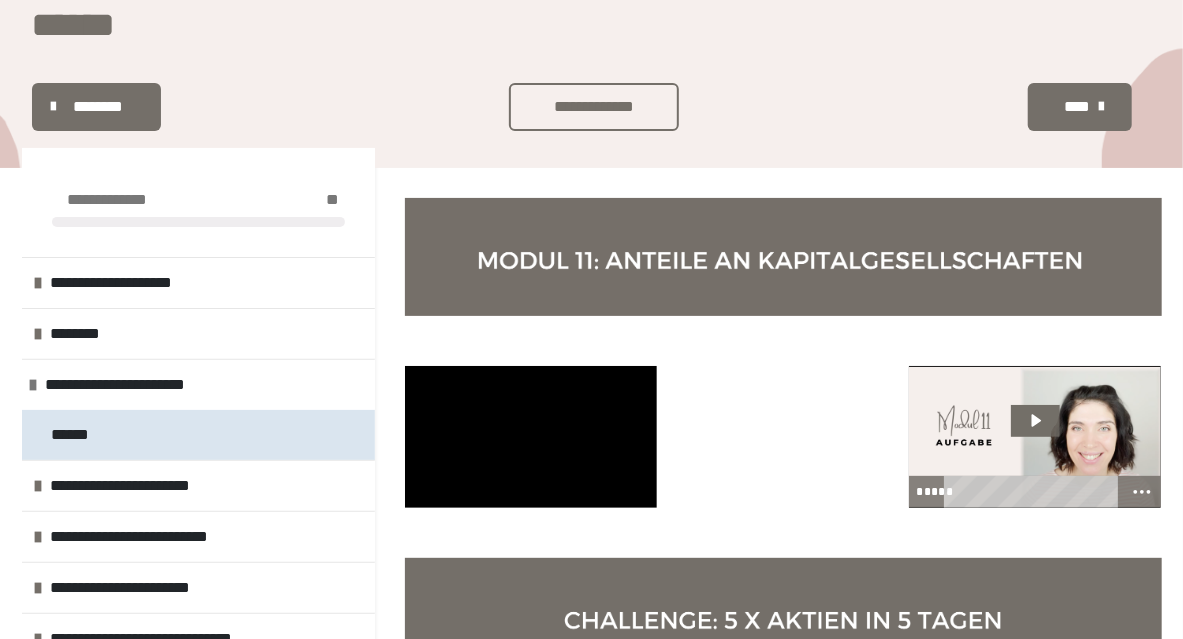 click on "******" at bounding box center (79, 435) 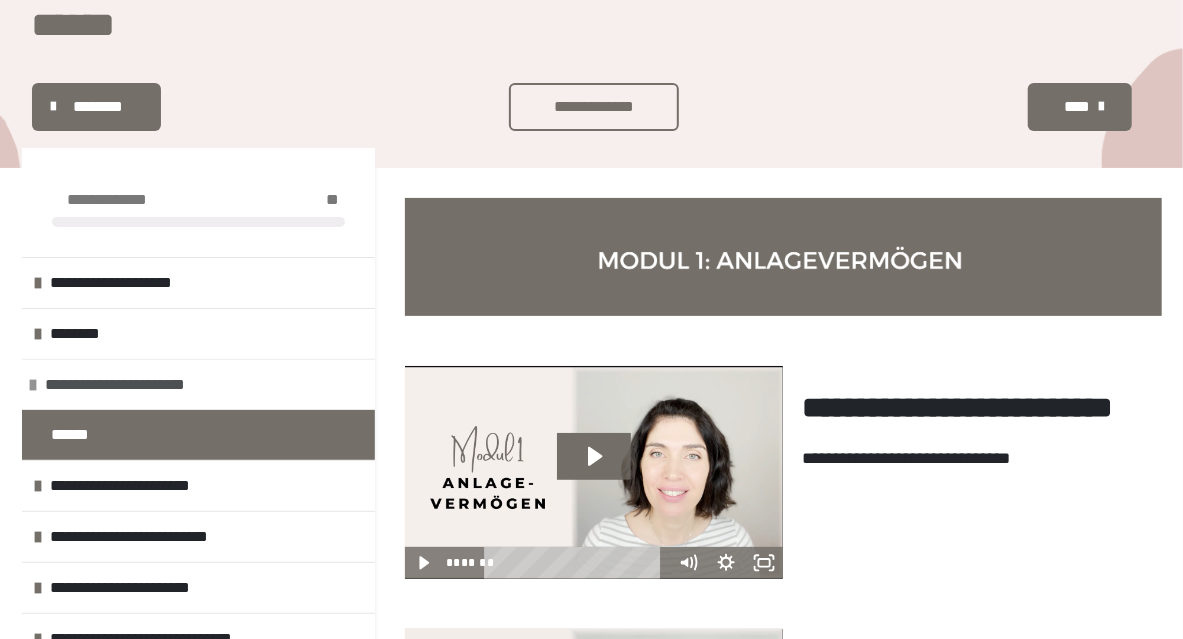 click at bounding box center (34, 385) 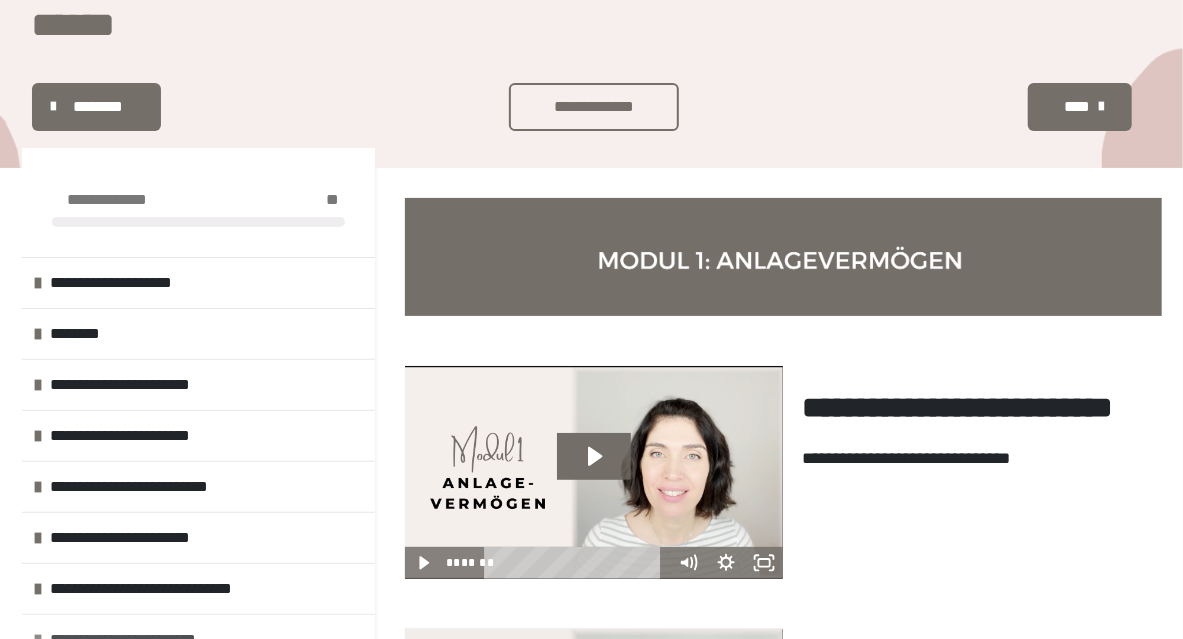 scroll, scrollTop: 272, scrollLeft: 0, axis: vertical 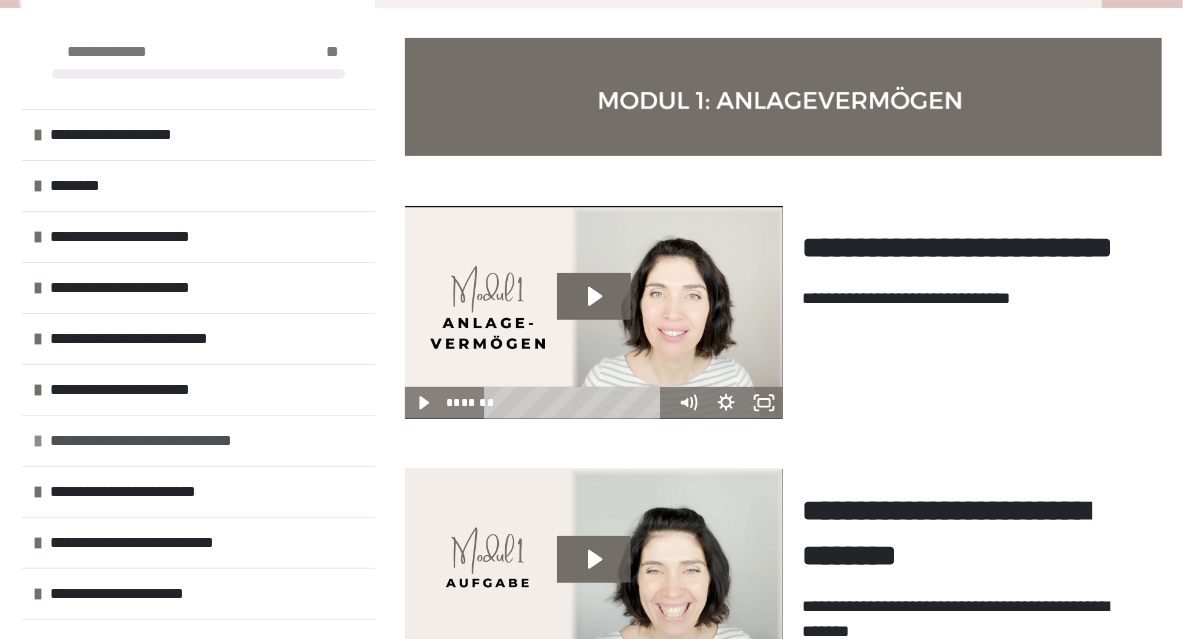 click at bounding box center (39, 441) 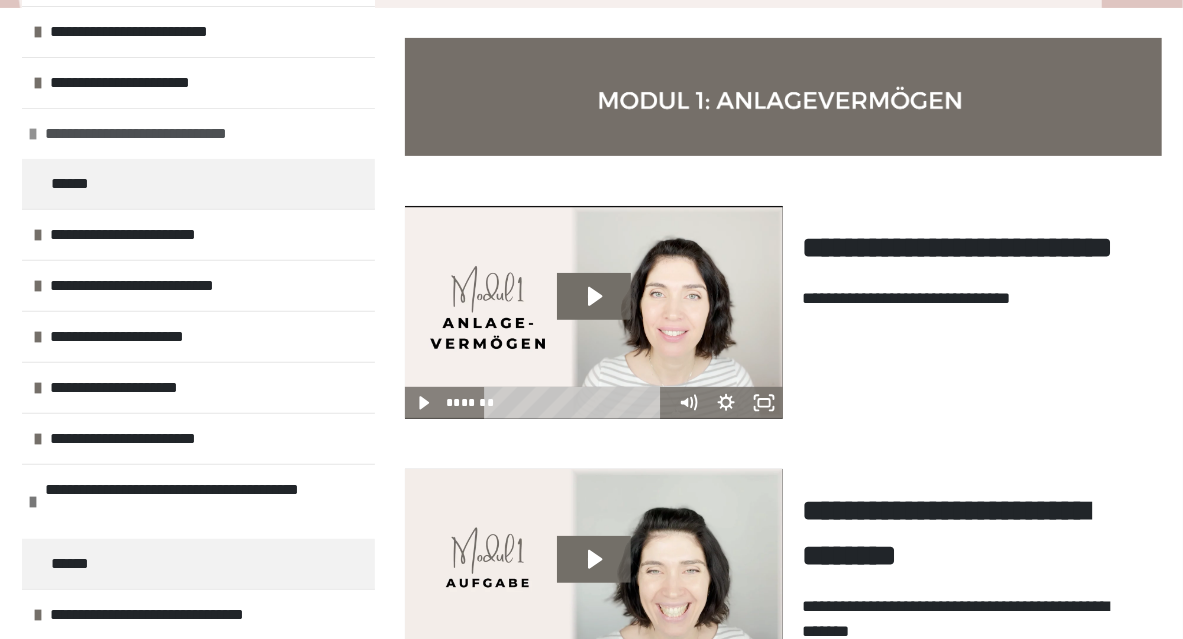 scroll, scrollTop: 309, scrollLeft: 0, axis: vertical 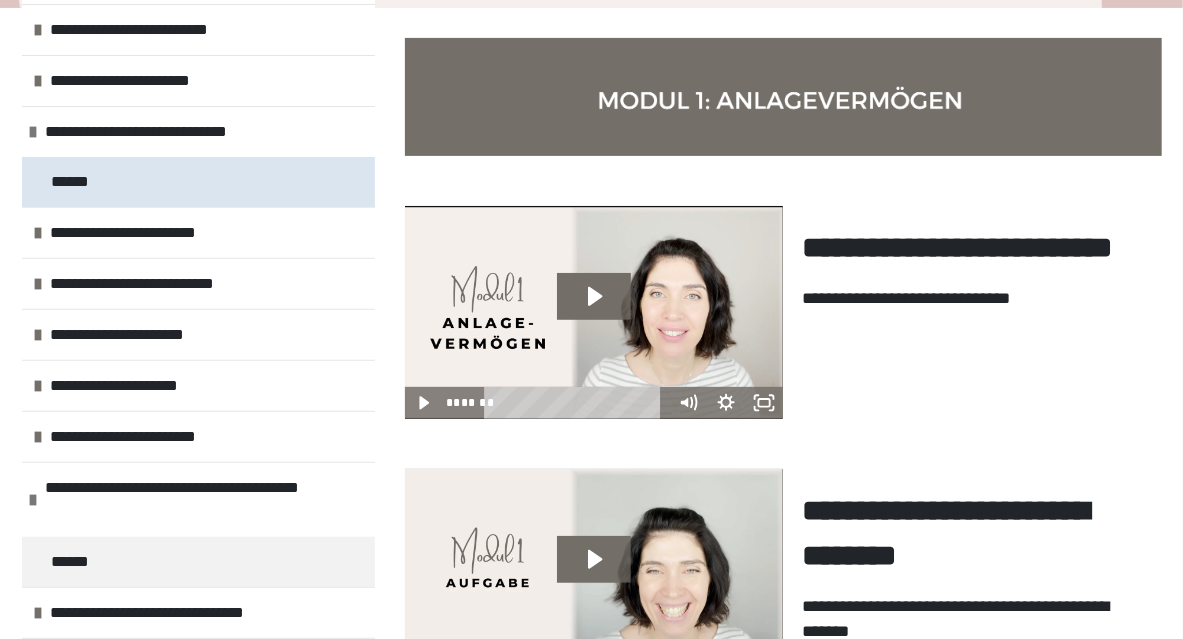 click on "******" at bounding box center [79, 182] 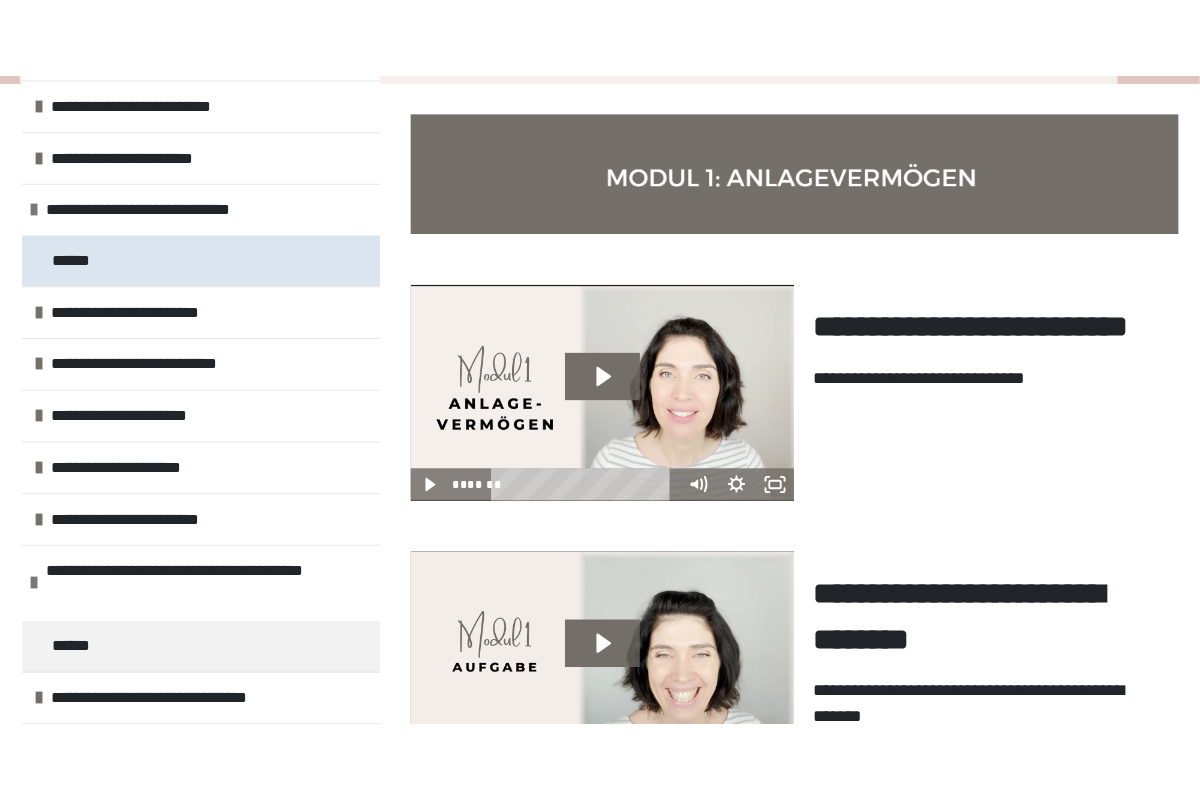 scroll, scrollTop: 270, scrollLeft: 0, axis: vertical 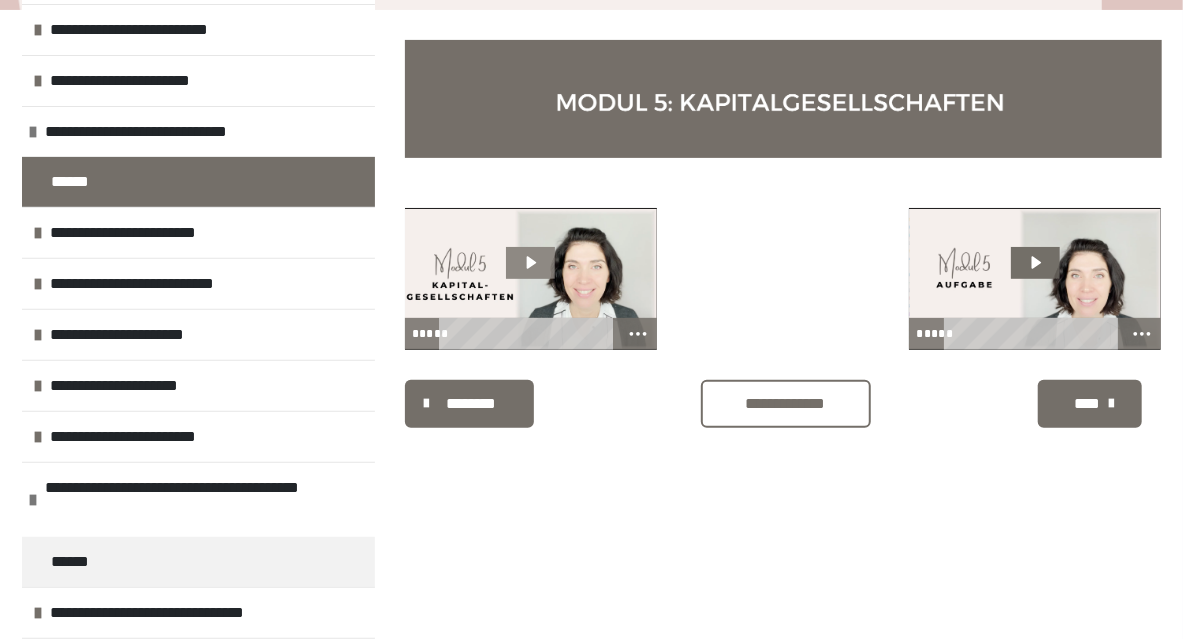 click 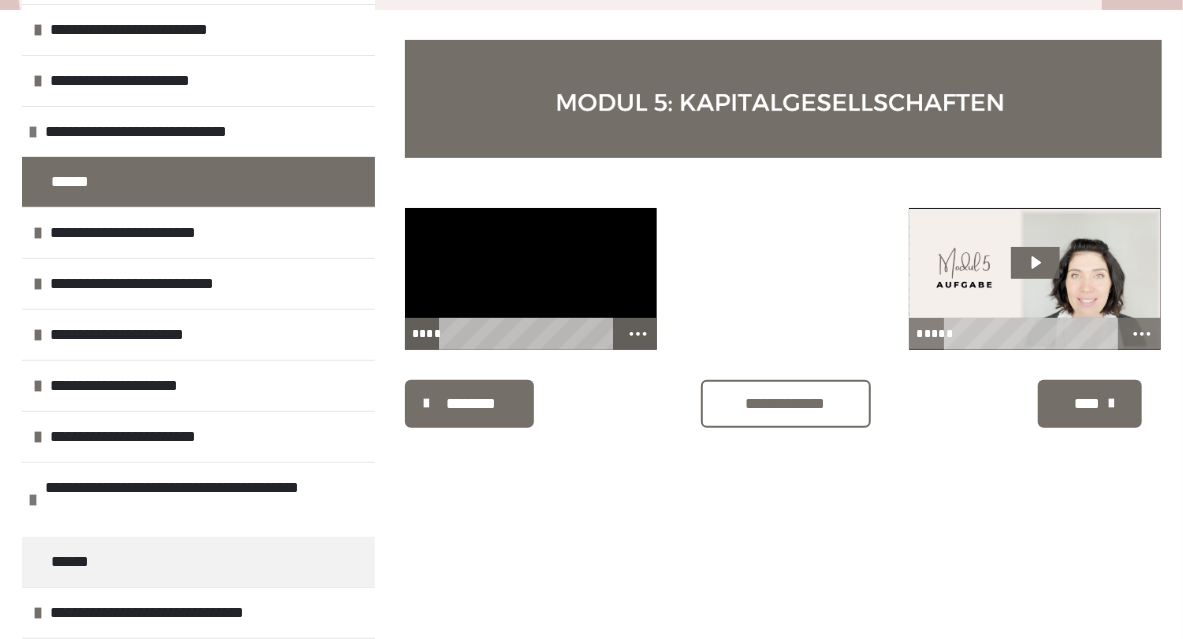 click at bounding box center (531, 279) 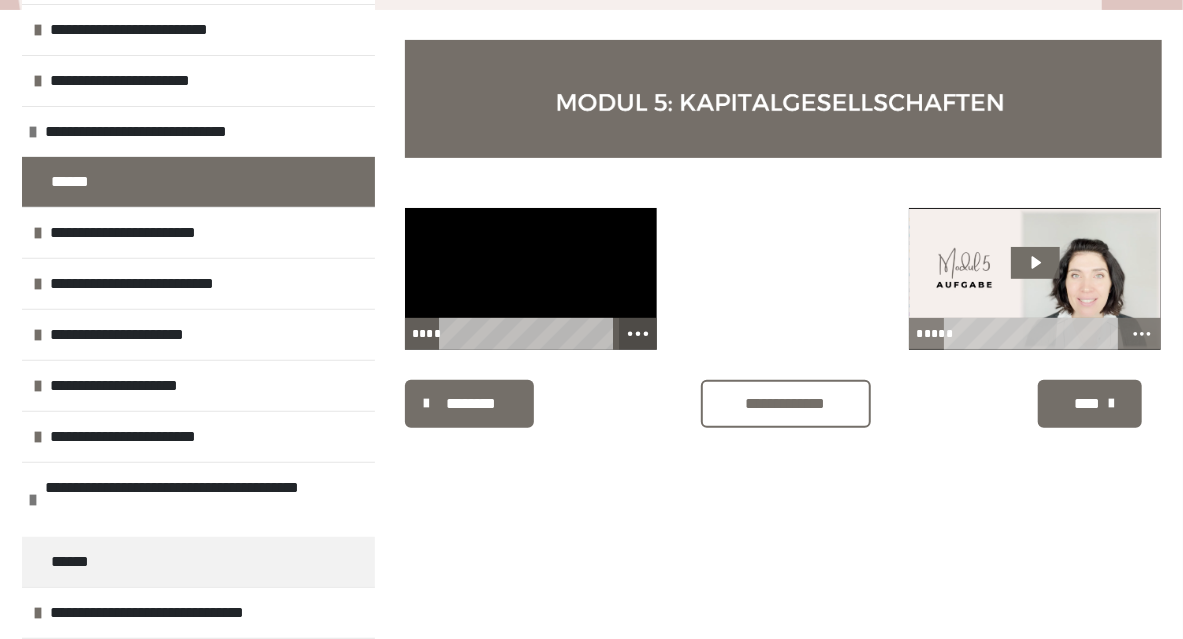 click 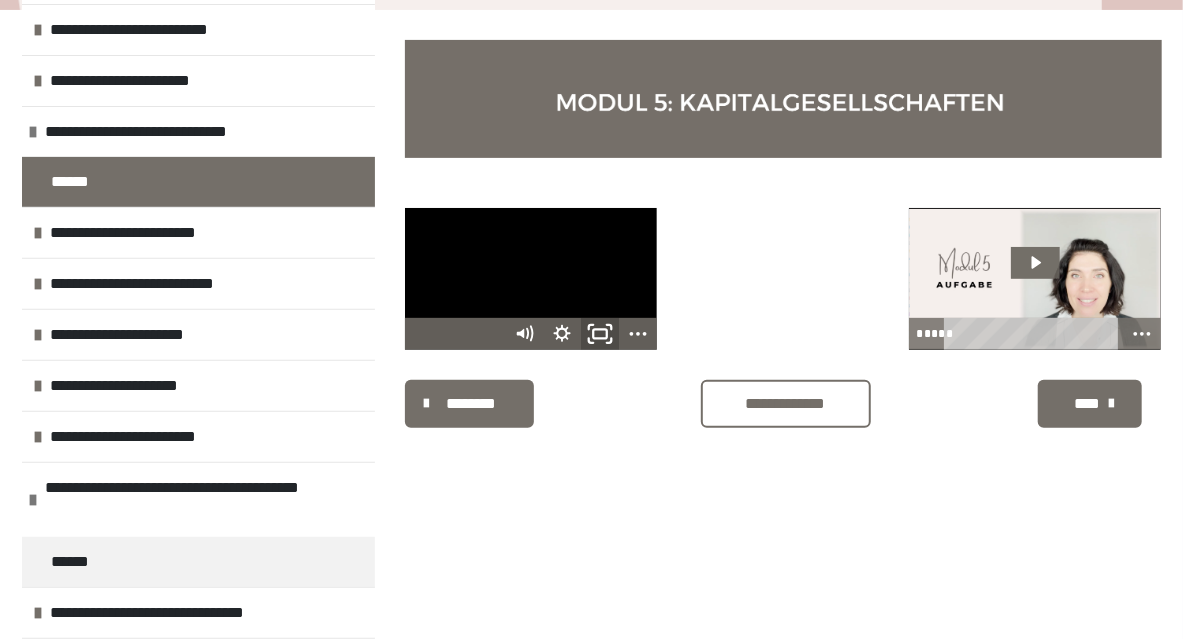 click 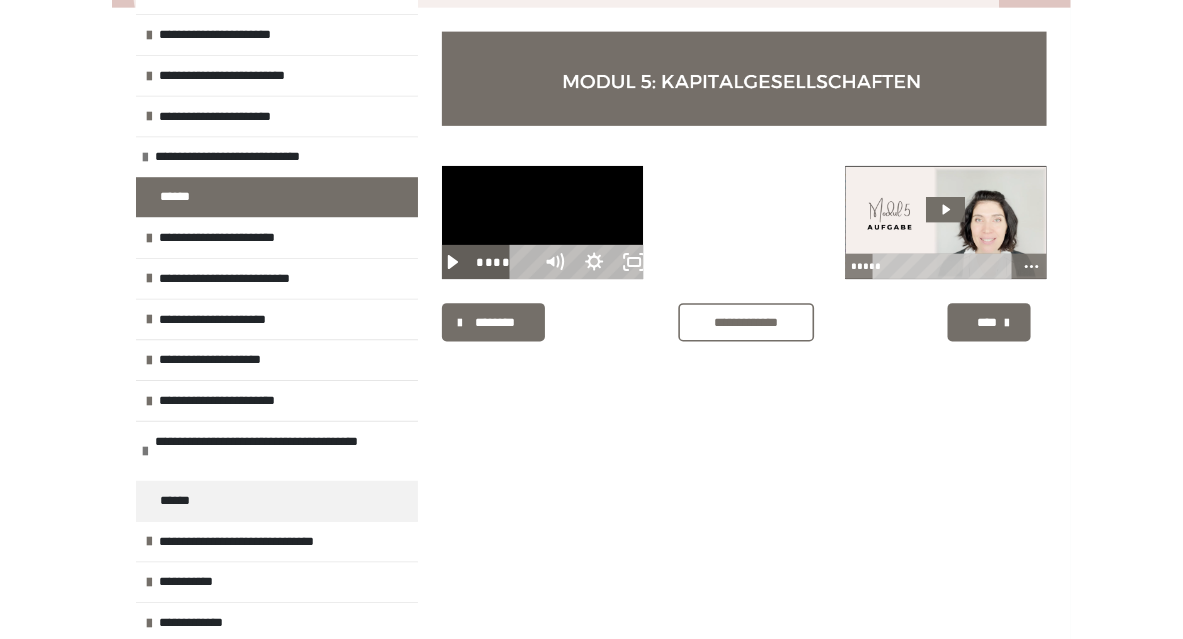 scroll, scrollTop: 238, scrollLeft: 0, axis: vertical 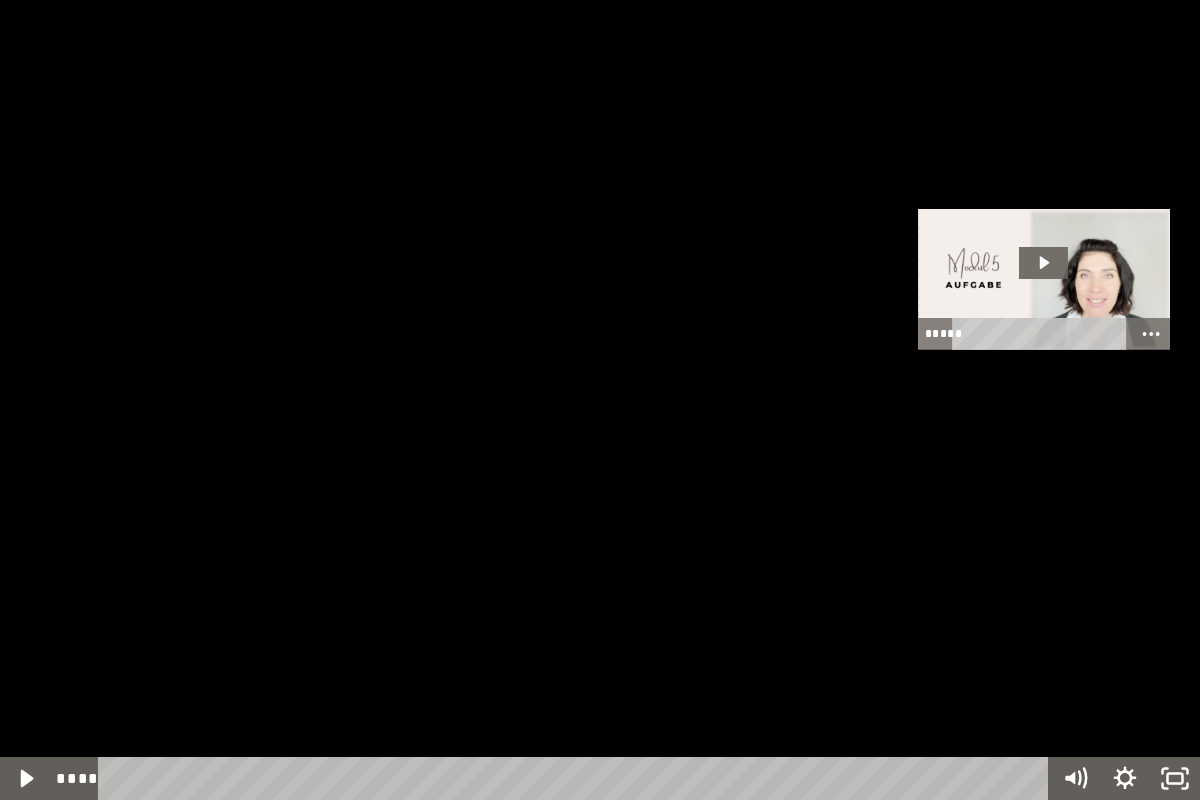 click at bounding box center [600, 400] 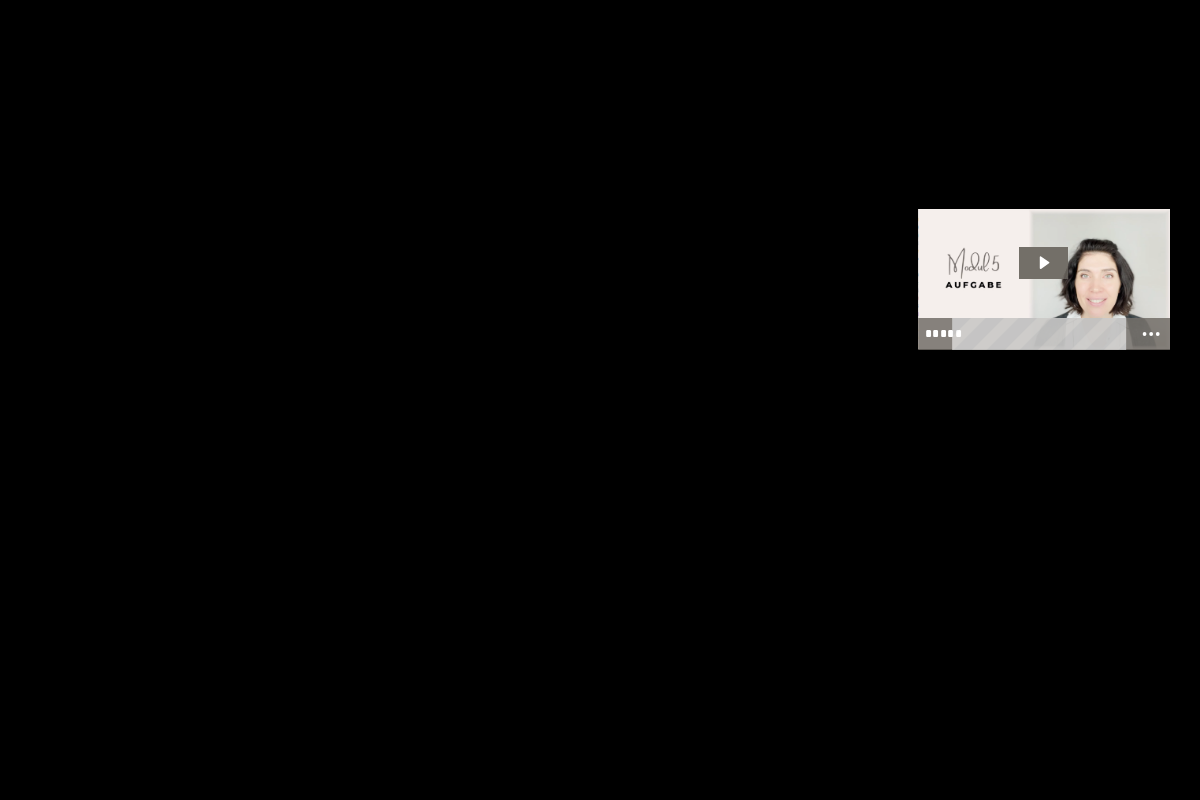 type 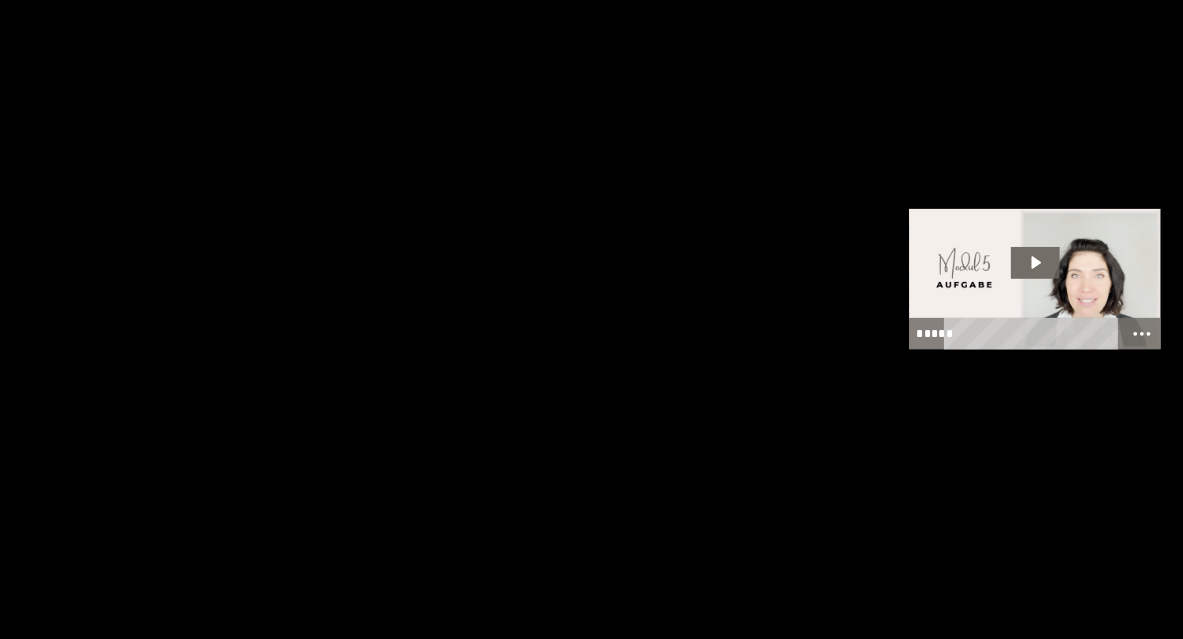 scroll, scrollTop: 309, scrollLeft: 0, axis: vertical 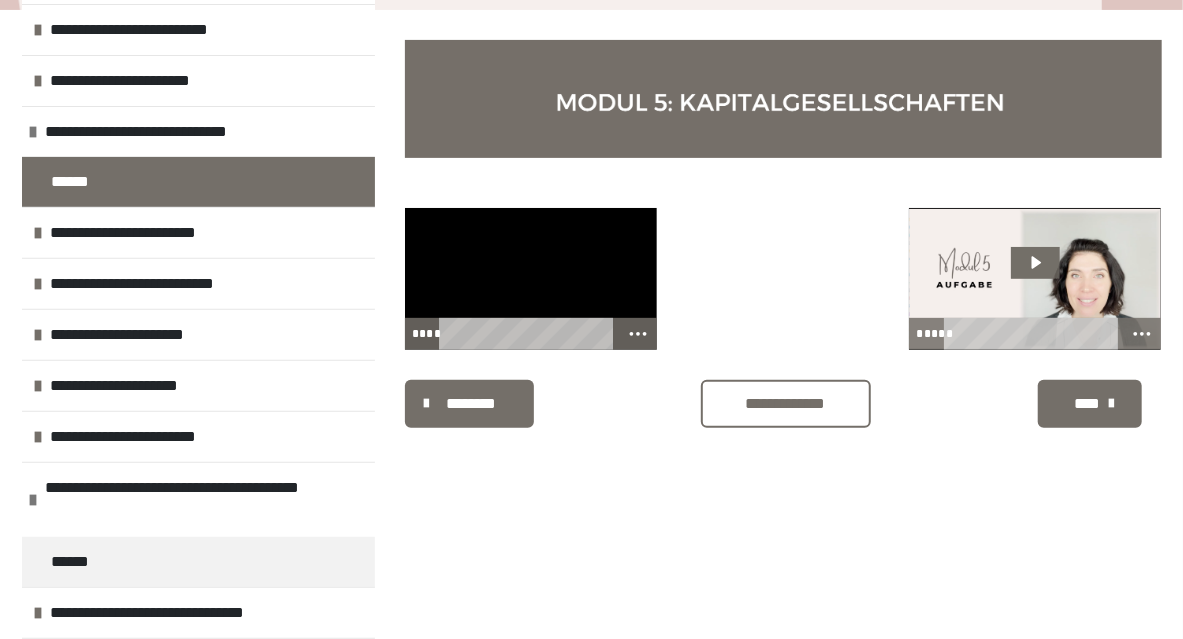 click at bounding box center (531, 279) 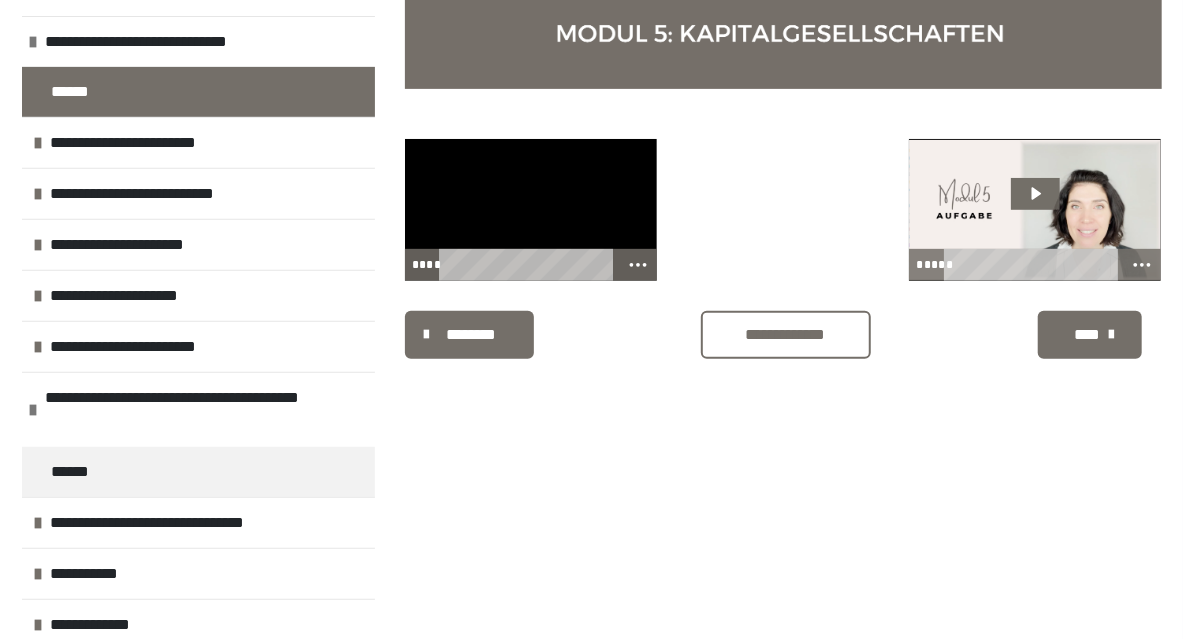 scroll, scrollTop: 340, scrollLeft: 0, axis: vertical 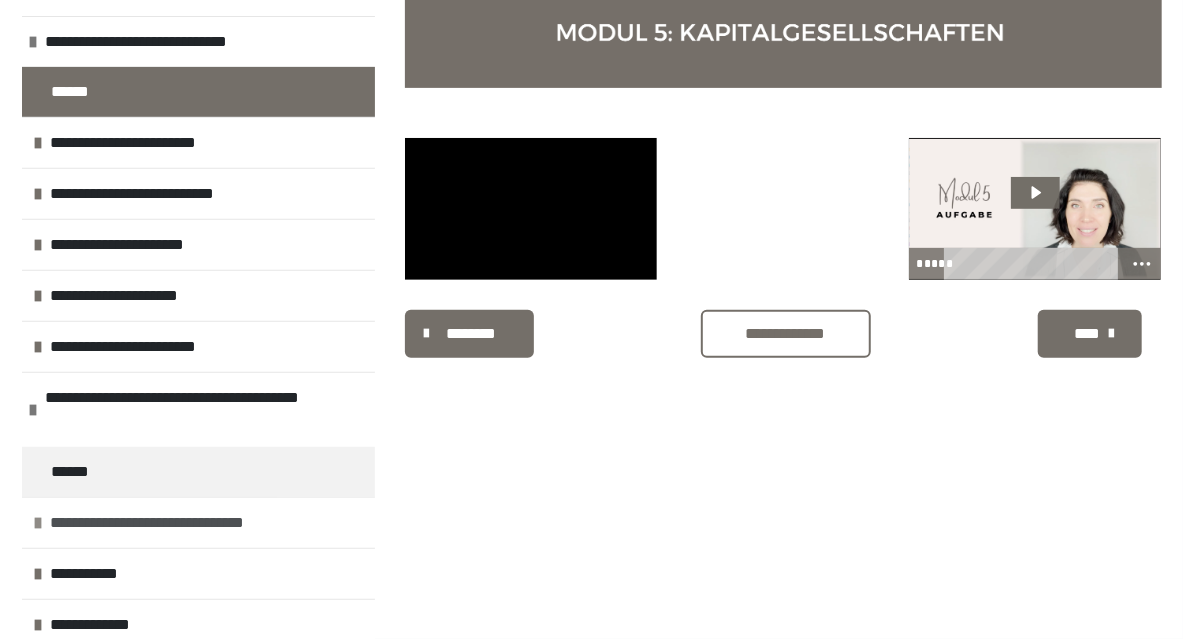 click on "**********" at bounding box center (186, 523) 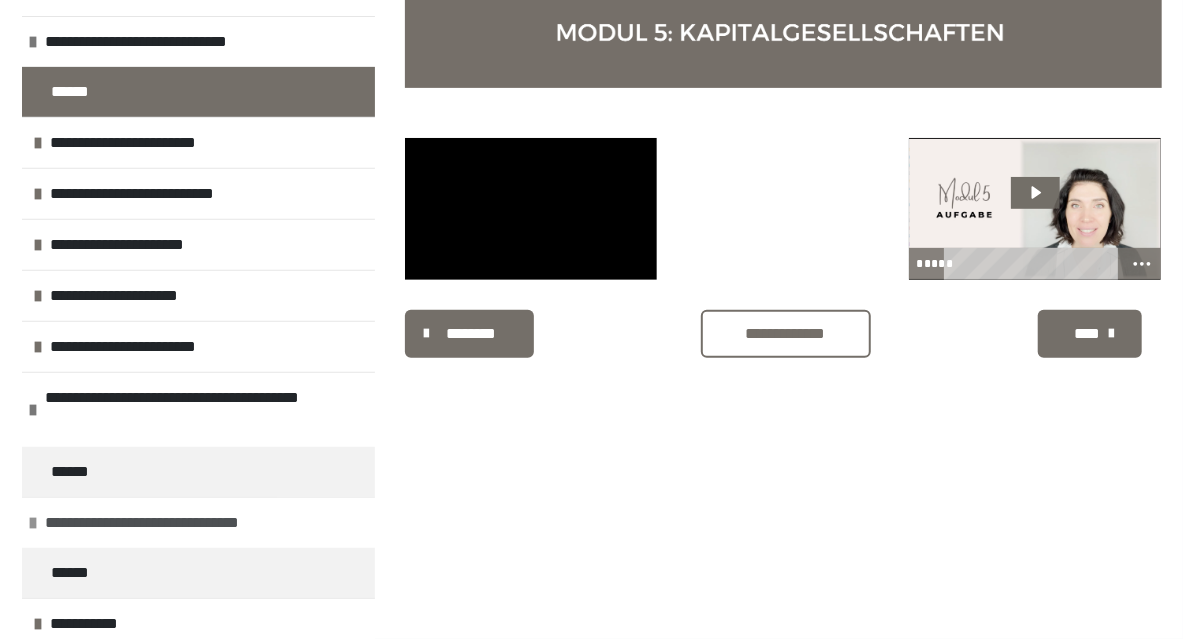 scroll, scrollTop: 449, scrollLeft: 0, axis: vertical 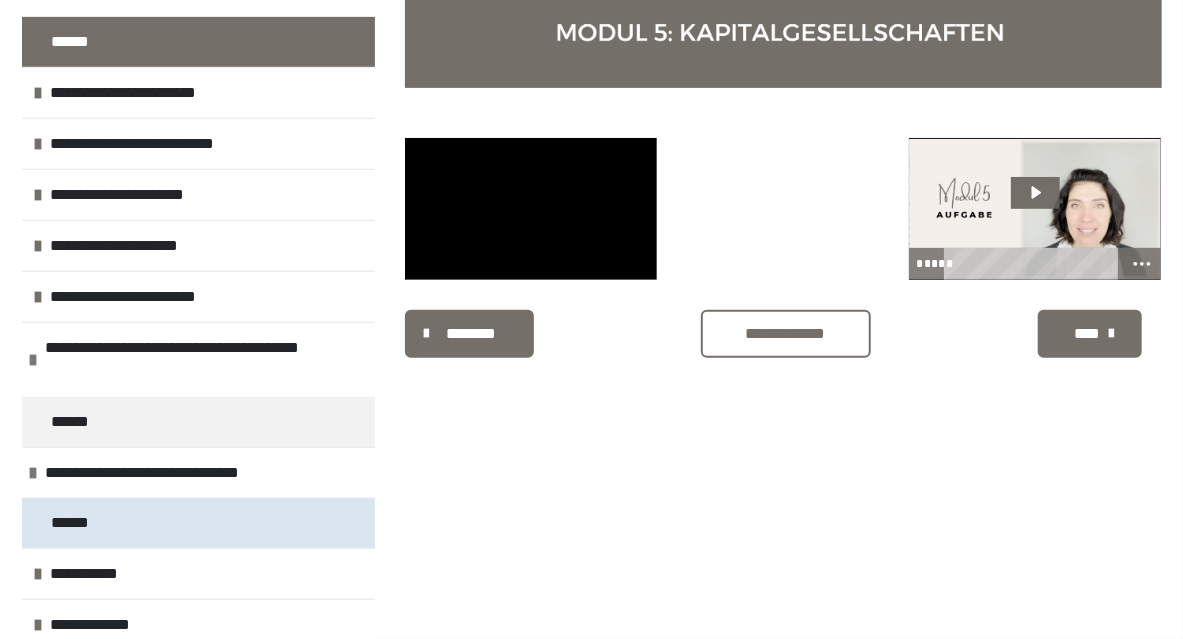 click on "******" at bounding box center (79, 523) 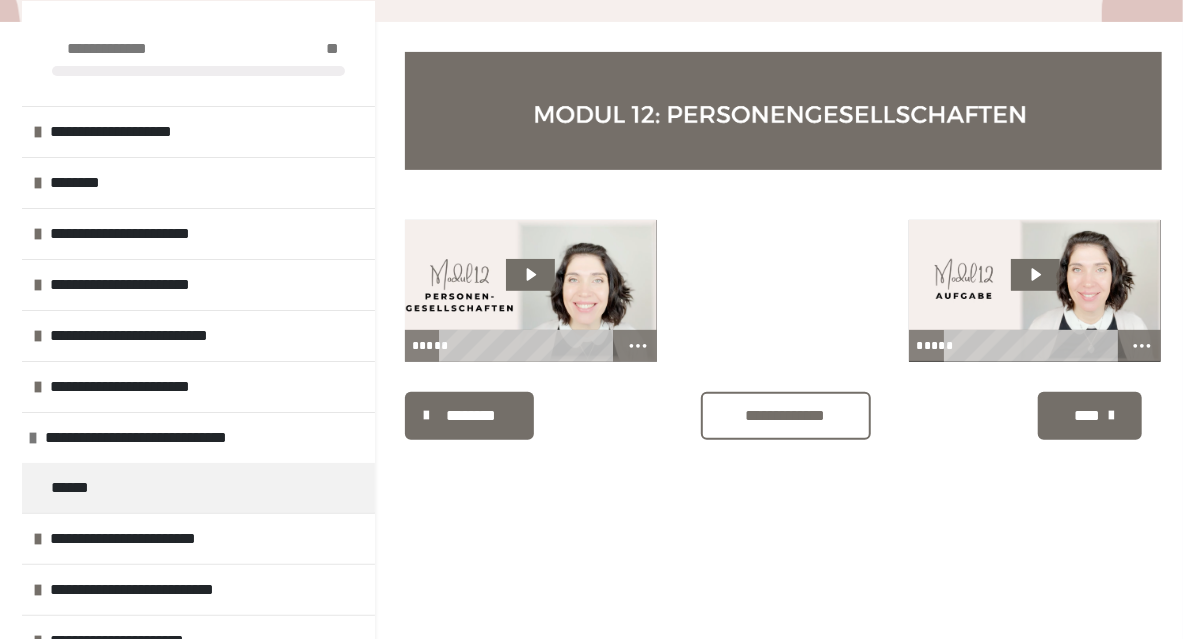 scroll, scrollTop: 235, scrollLeft: 0, axis: vertical 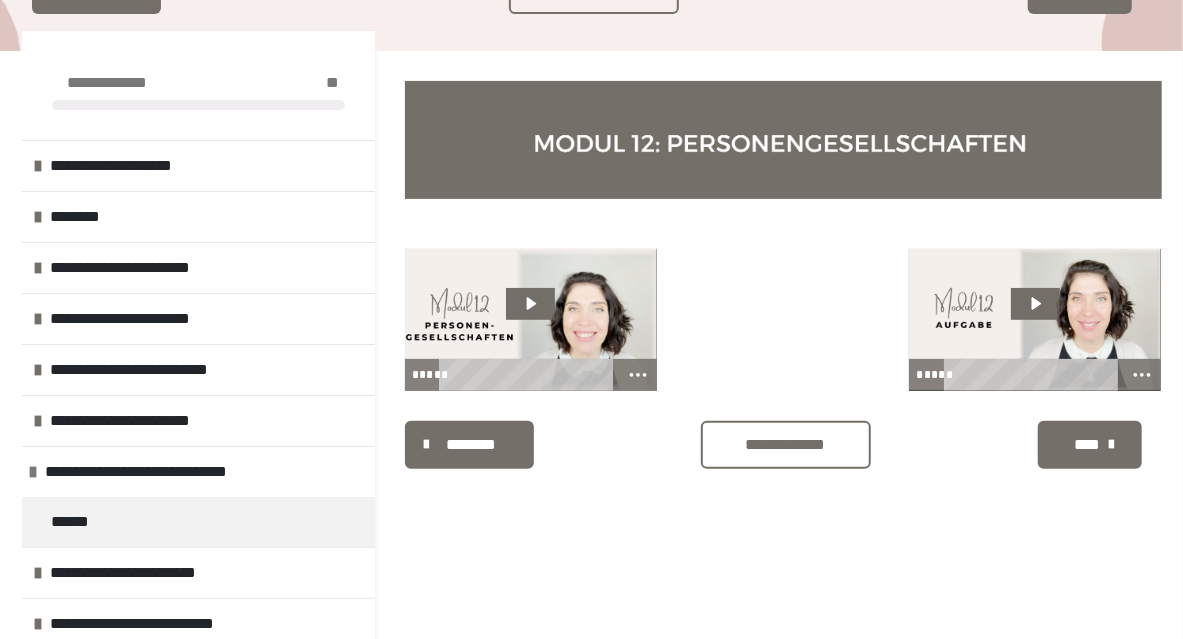 click 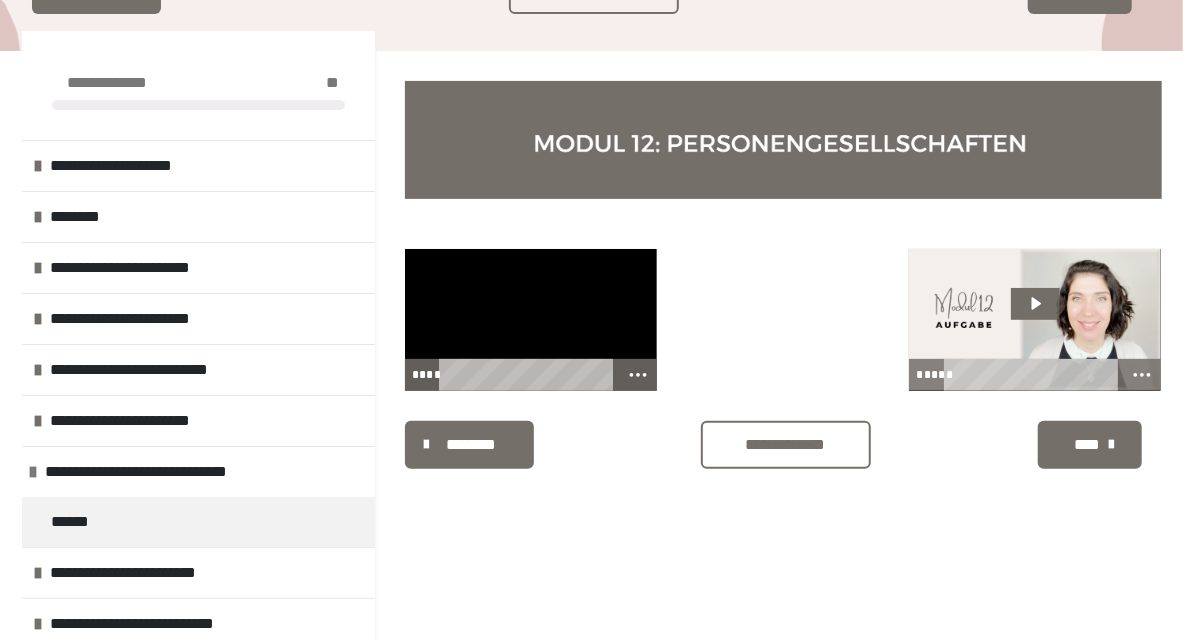 click at bounding box center (531, 320) 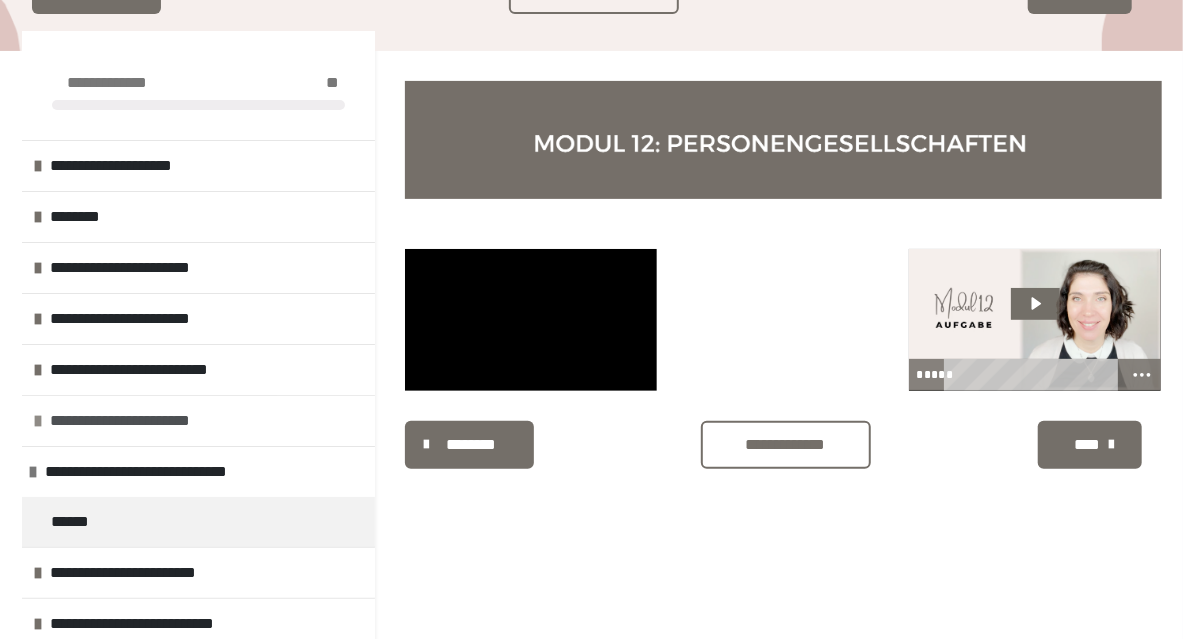 click at bounding box center [39, 421] 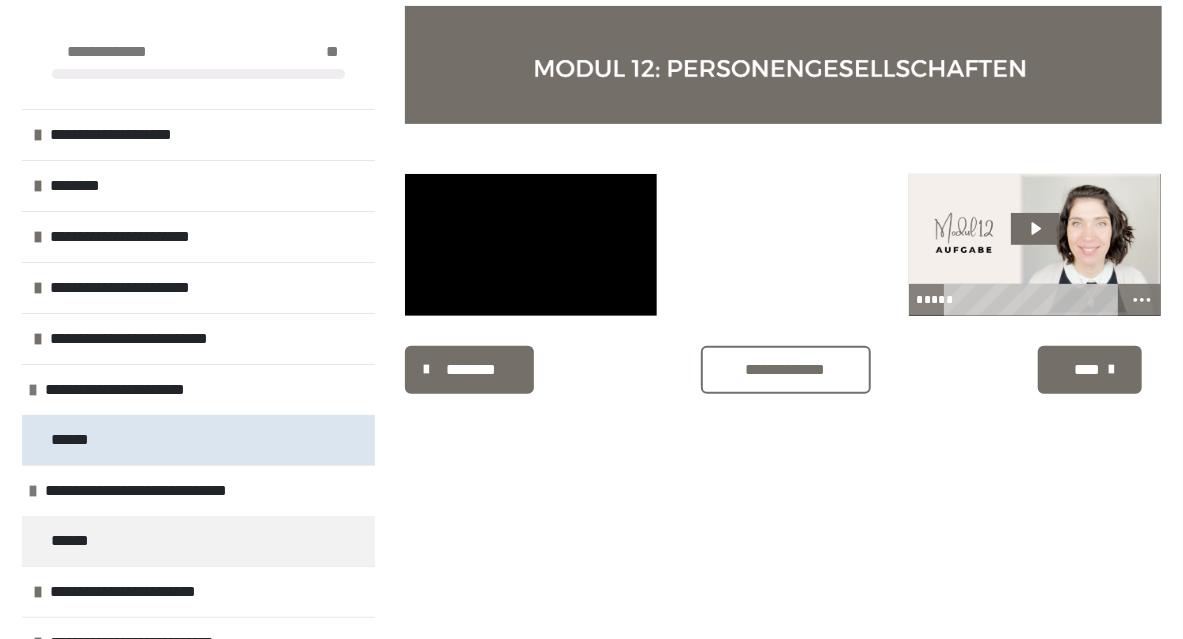 scroll, scrollTop: 340, scrollLeft: 0, axis: vertical 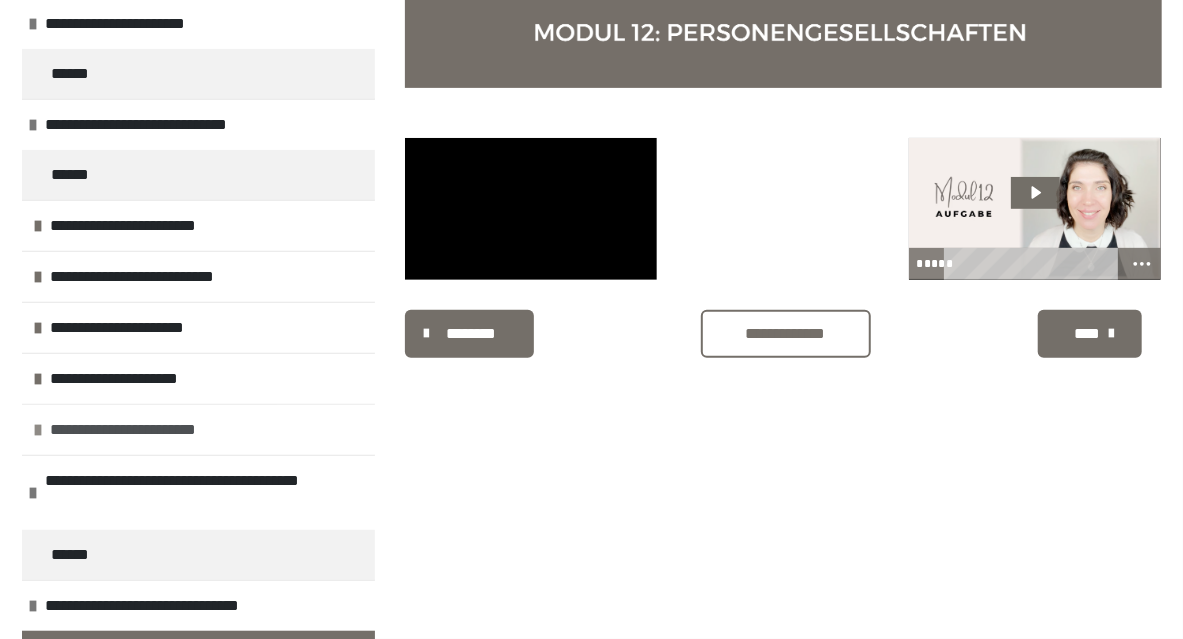 click at bounding box center (39, 430) 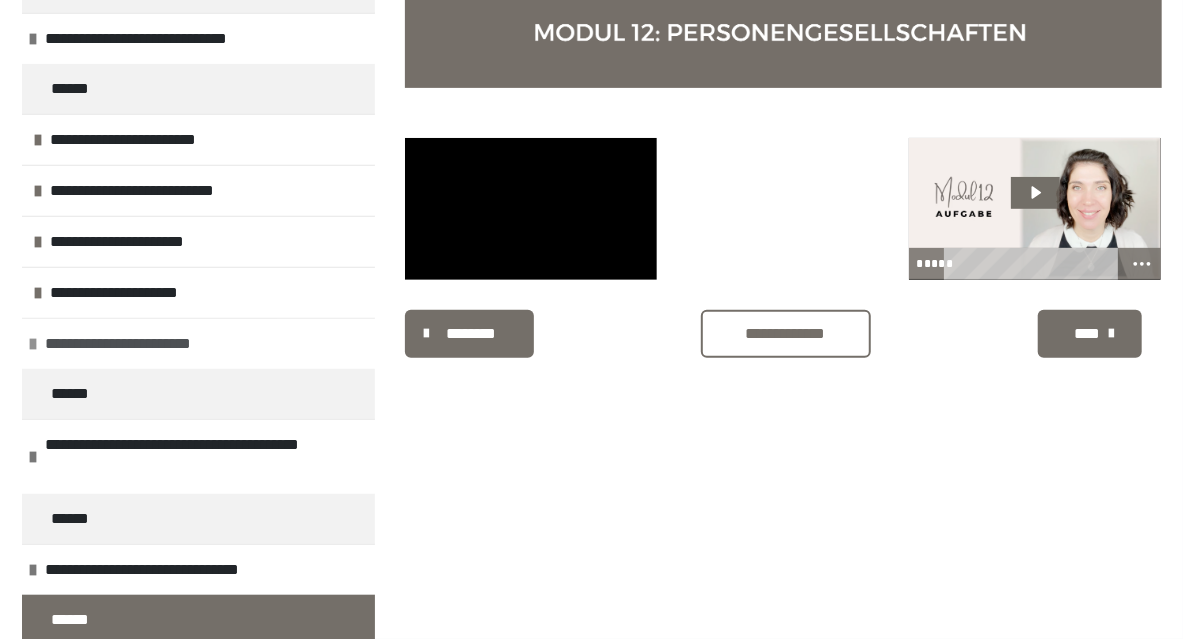scroll, scrollTop: 549, scrollLeft: 0, axis: vertical 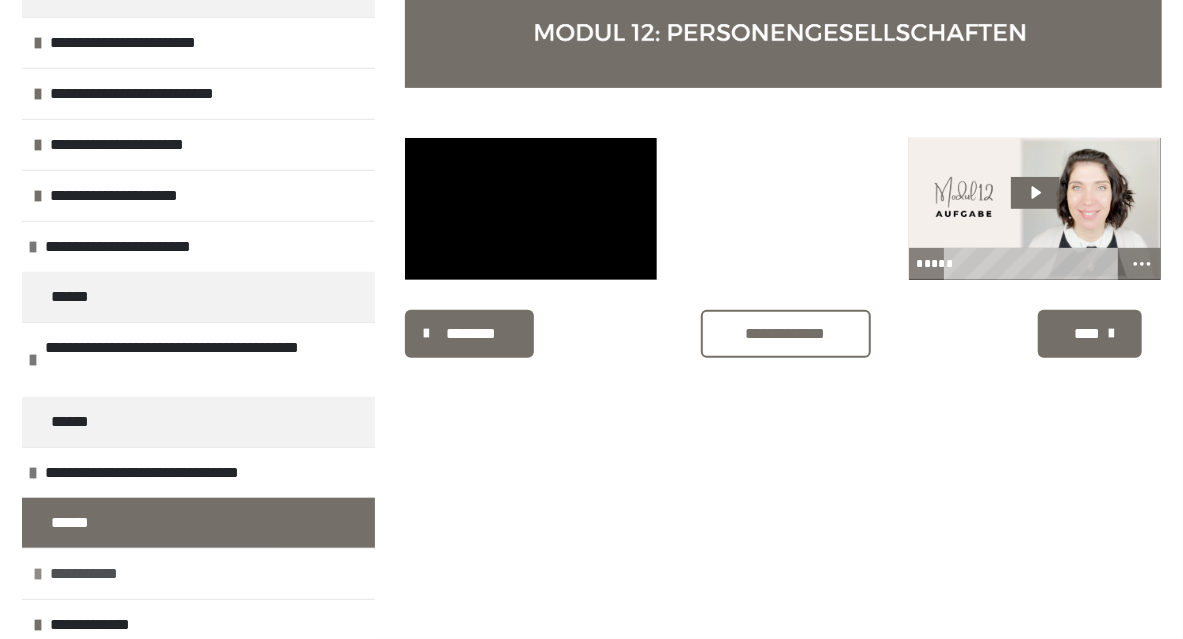 click on "**********" at bounding box center [198, 573] 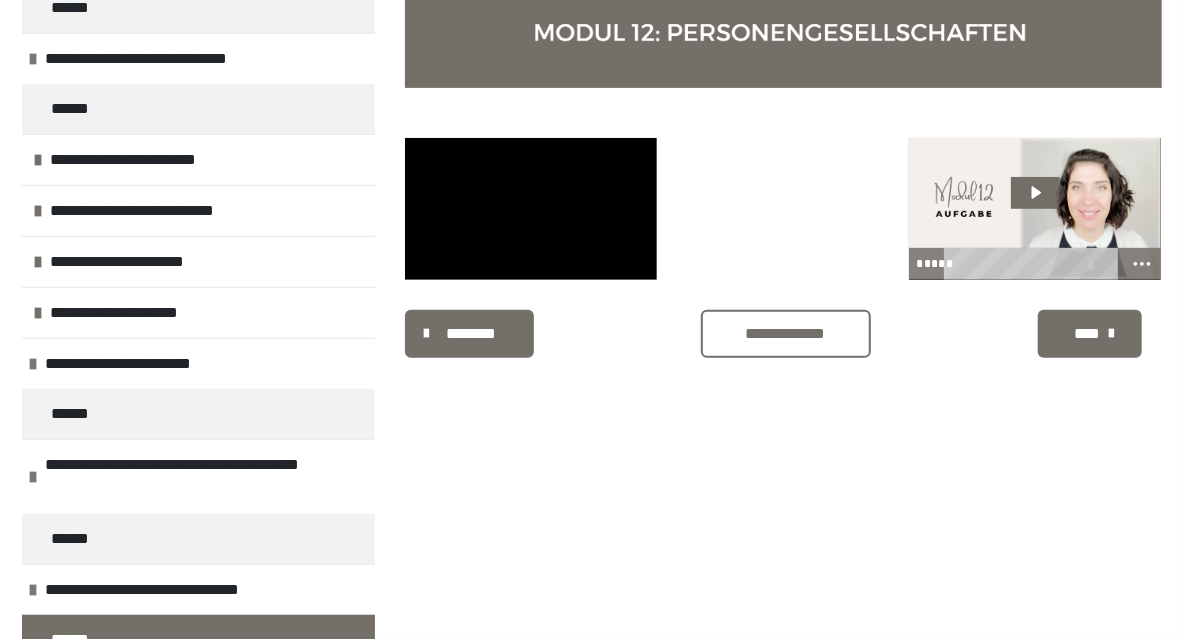 scroll, scrollTop: 378, scrollLeft: 0, axis: vertical 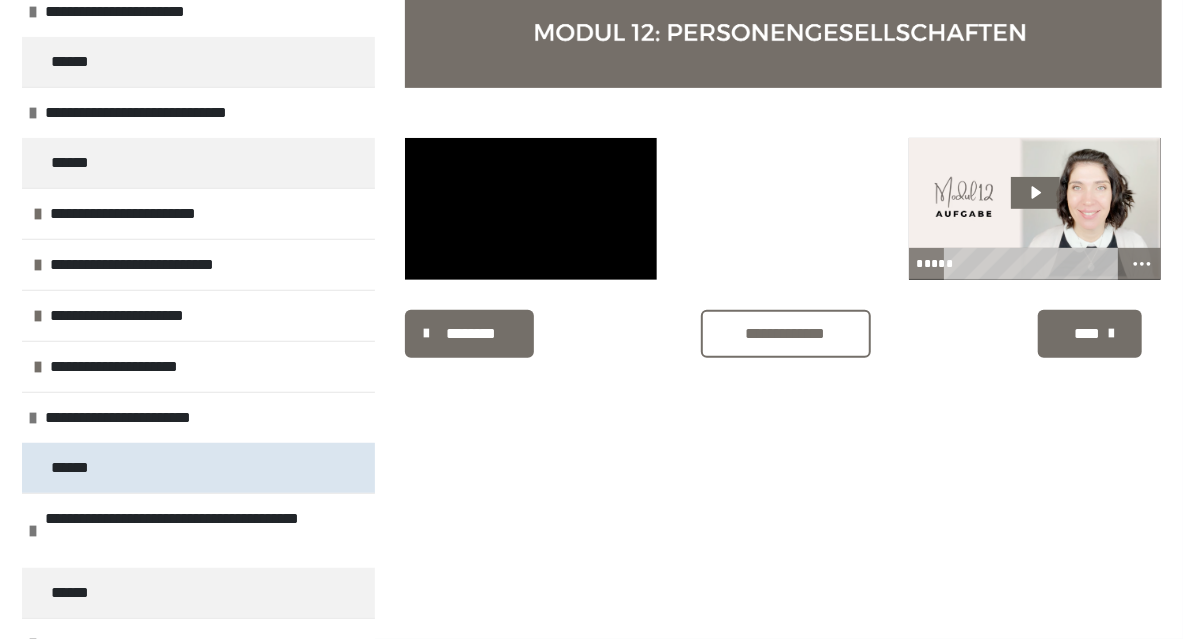 click on "******" at bounding box center (79, 468) 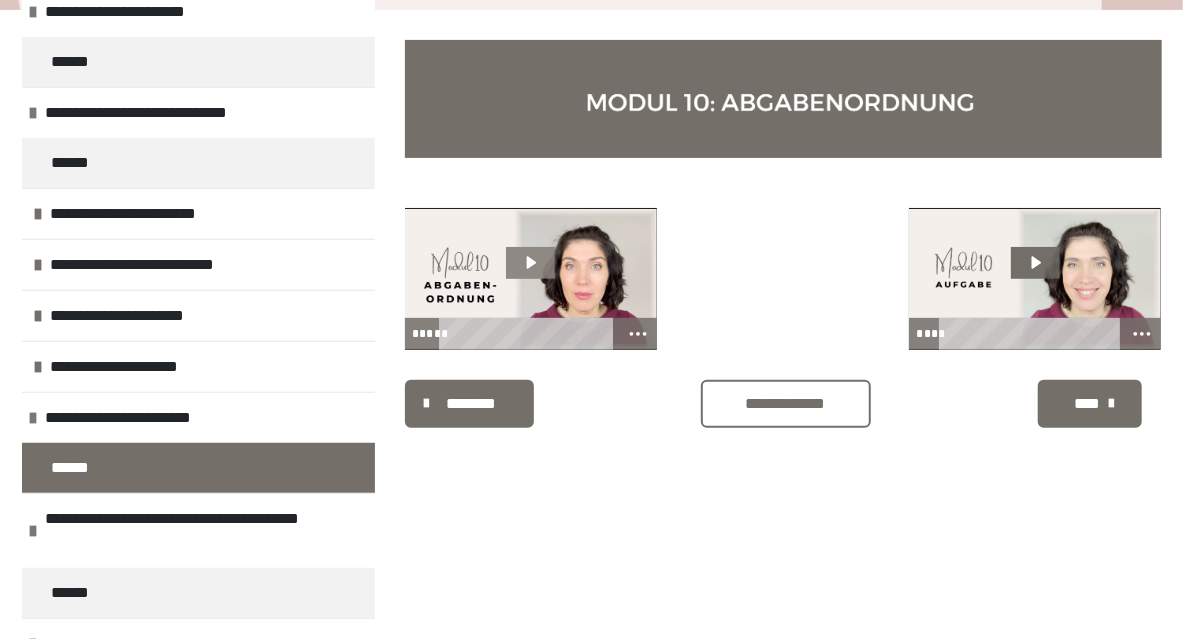 click 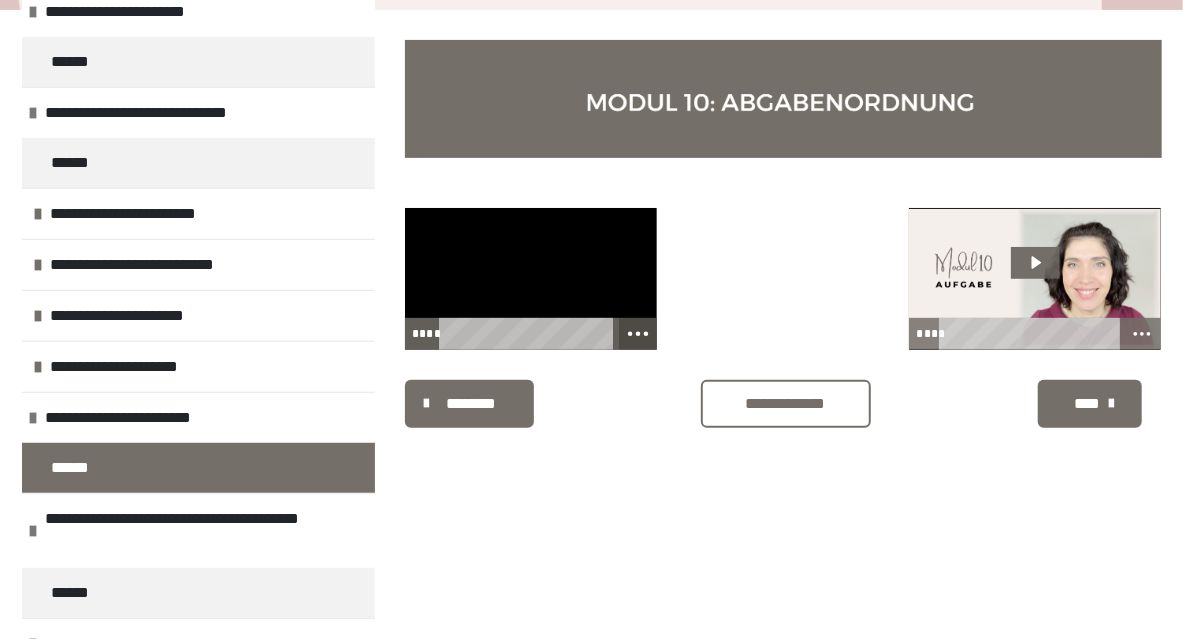 click 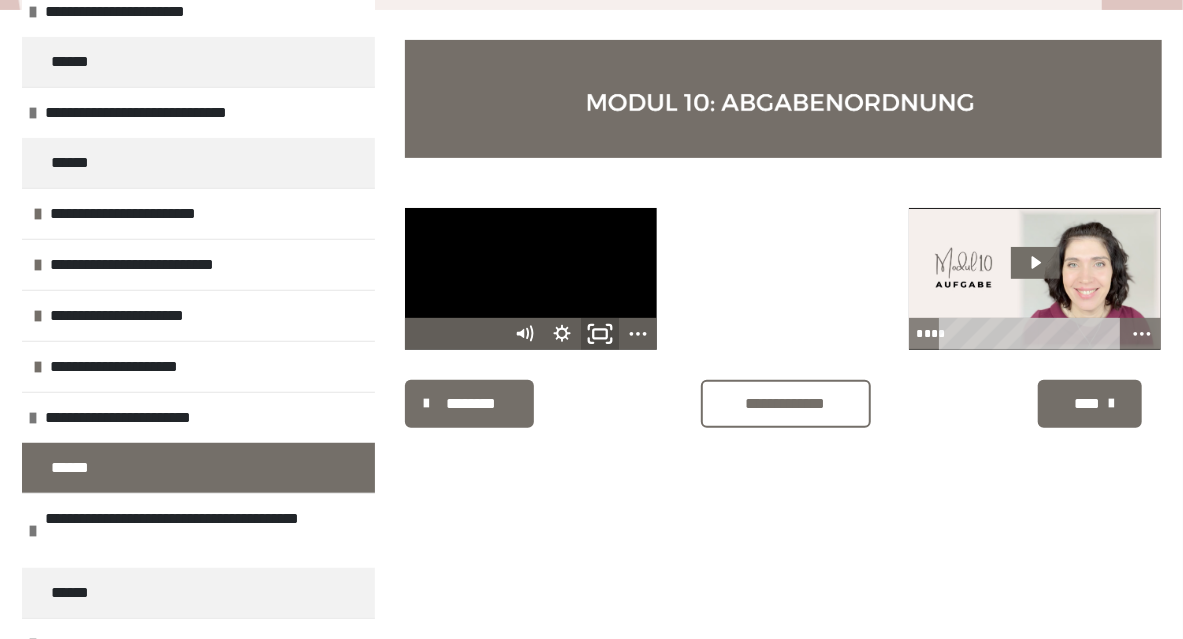 click 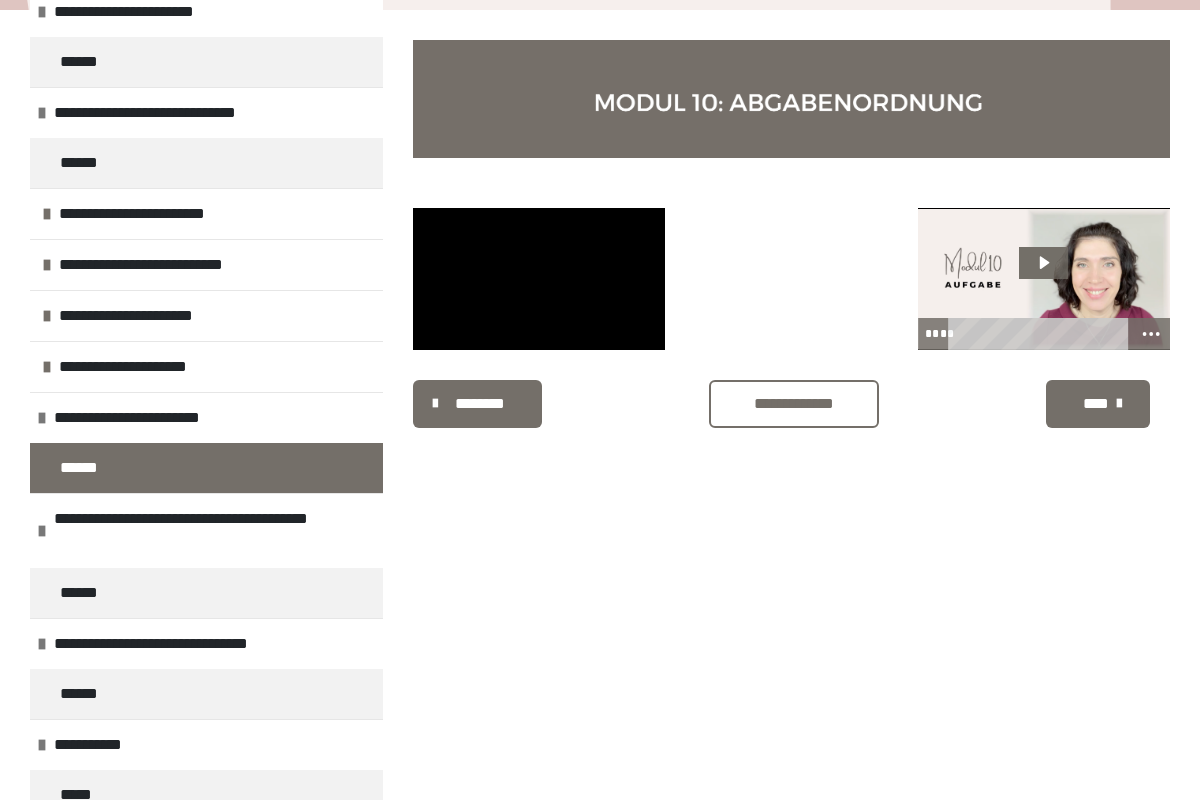 type 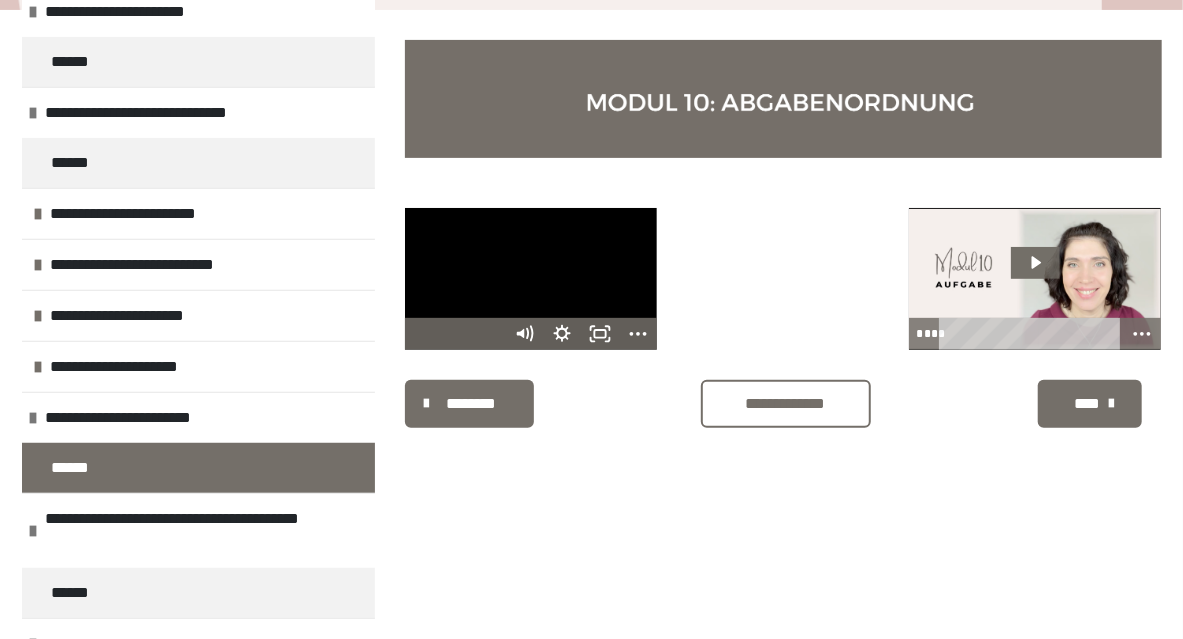 click at bounding box center (531, 279) 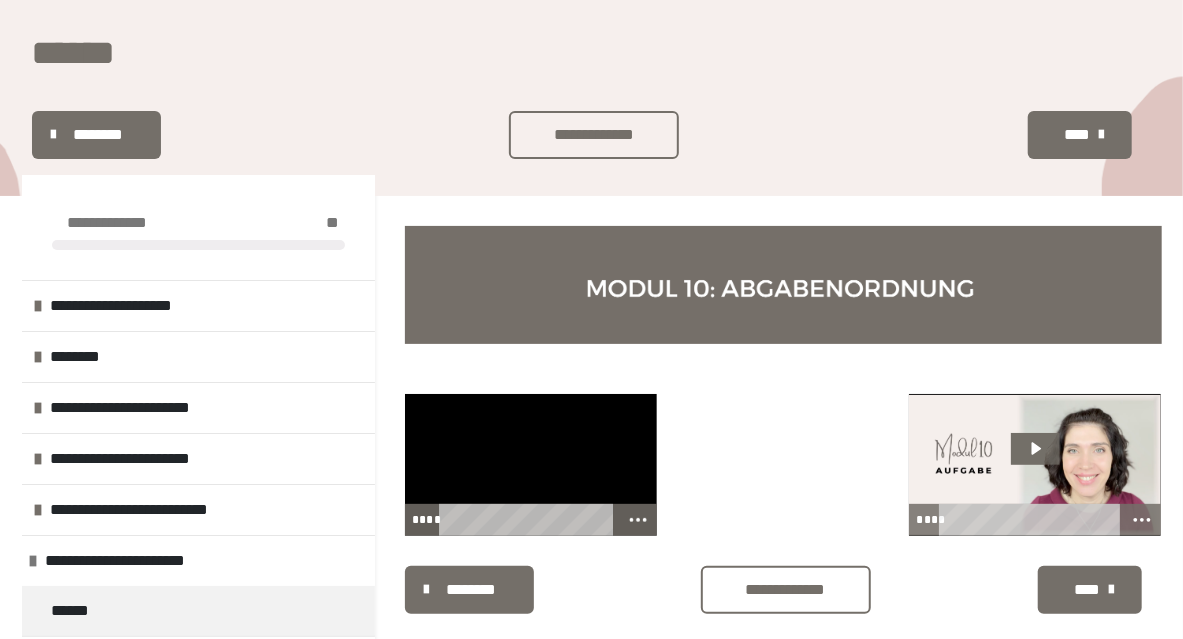 scroll, scrollTop: 0, scrollLeft: 0, axis: both 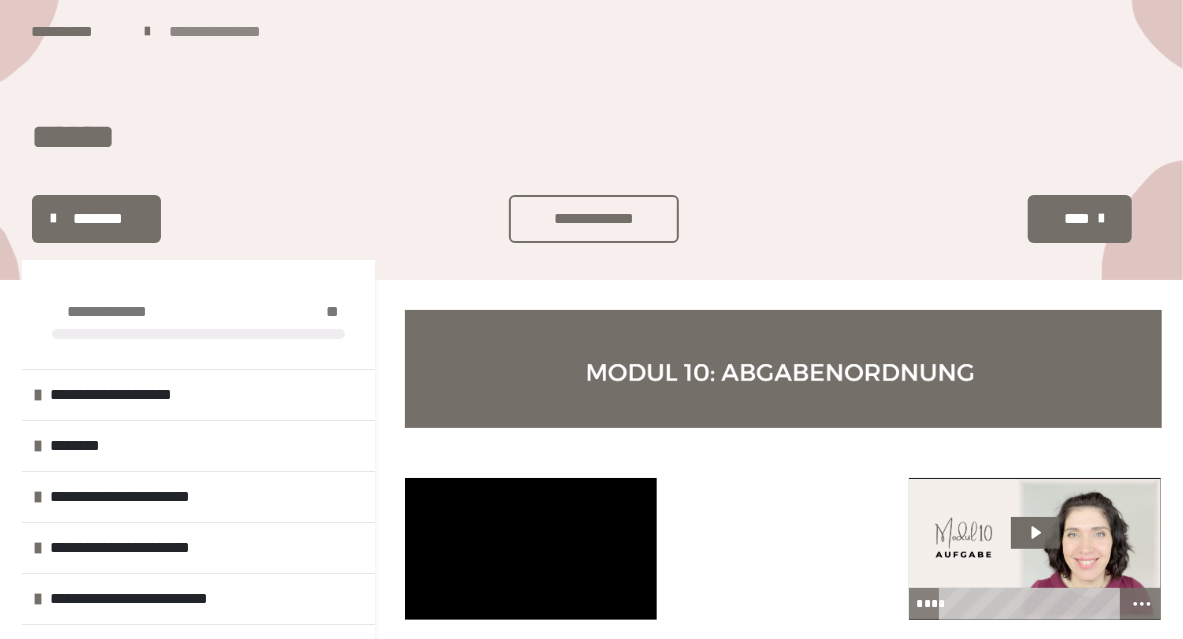 click on "**********" at bounding box center (234, 32) 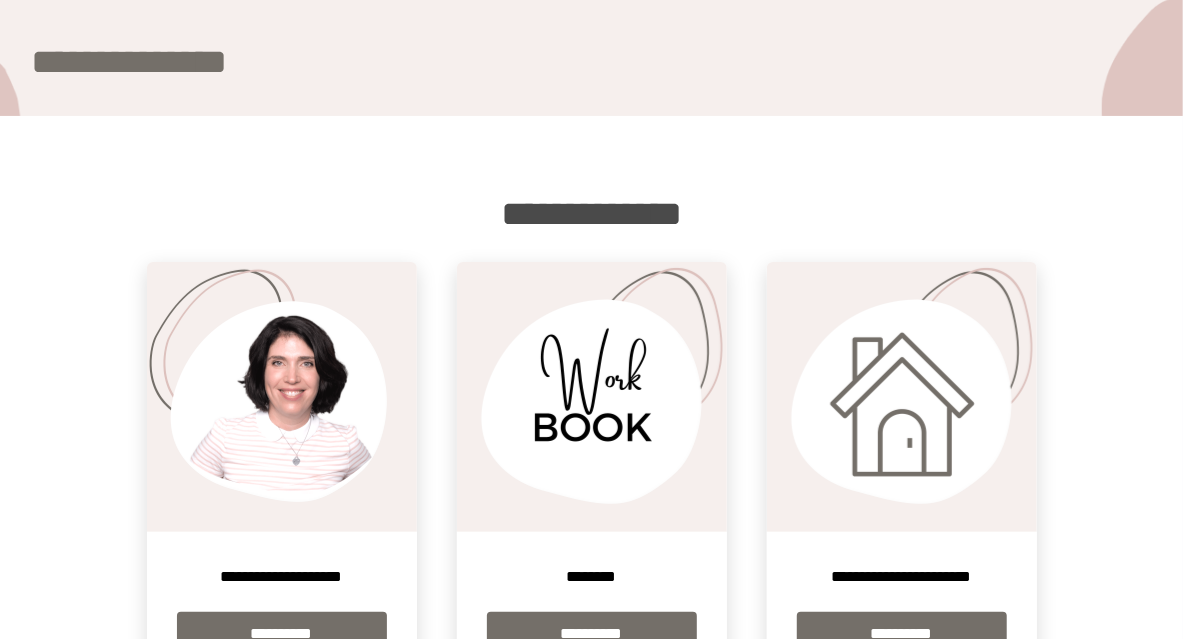 scroll, scrollTop: 235, scrollLeft: 0, axis: vertical 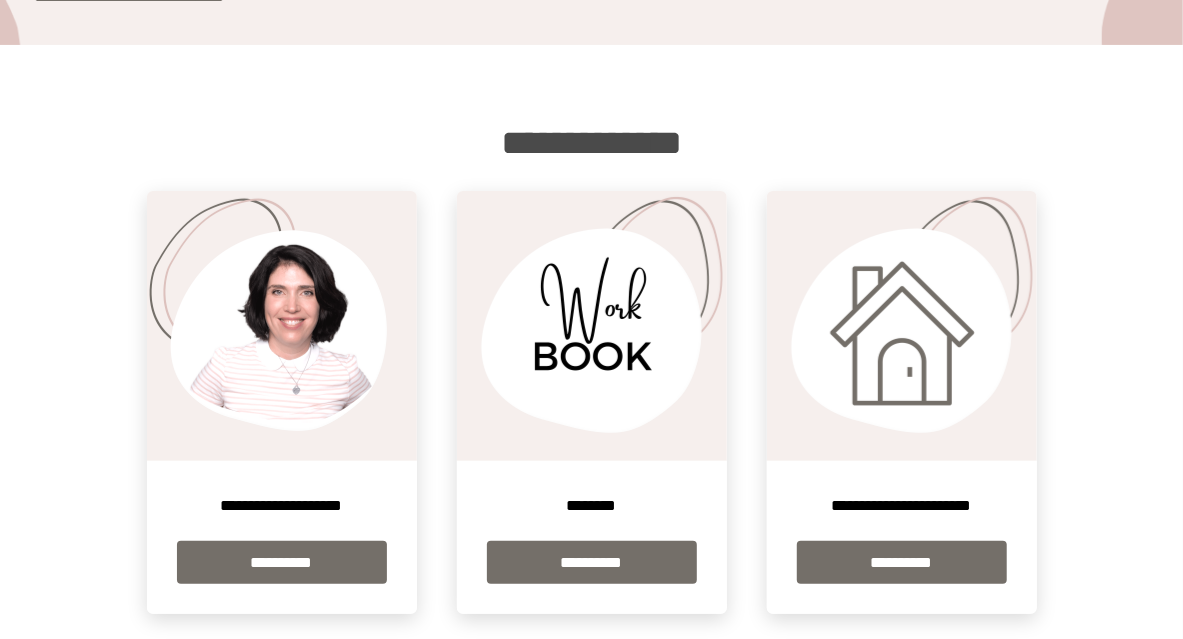 click at bounding box center [592, 326] 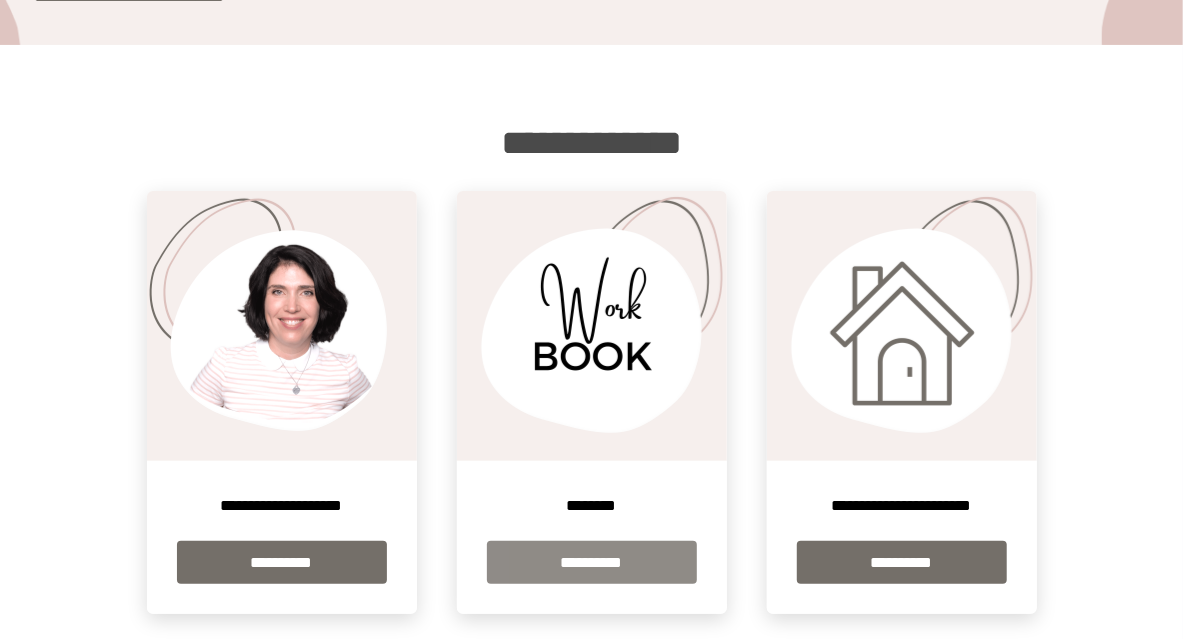 click on "**********" at bounding box center (592, 562) 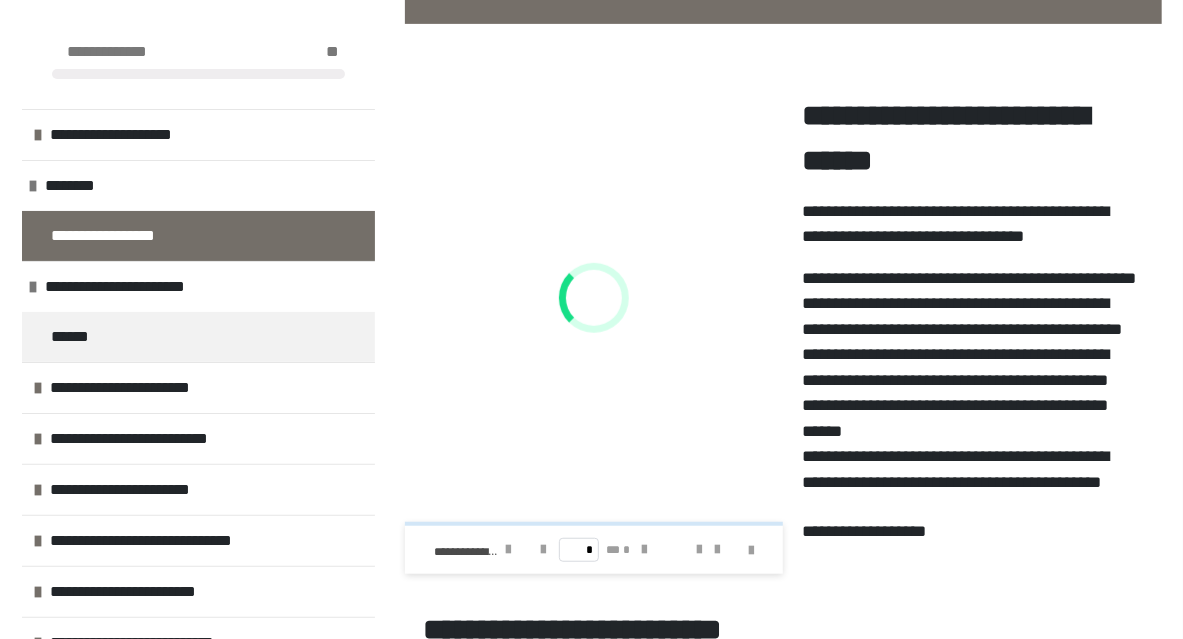 scroll, scrollTop: 412, scrollLeft: 0, axis: vertical 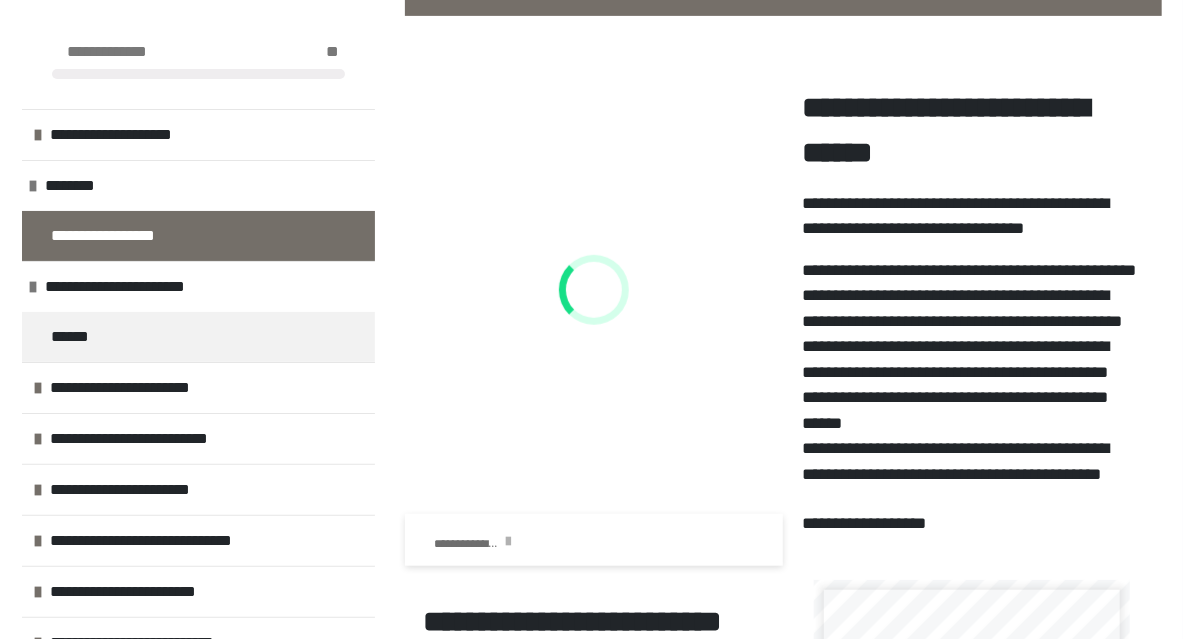 click at bounding box center [508, 542] 